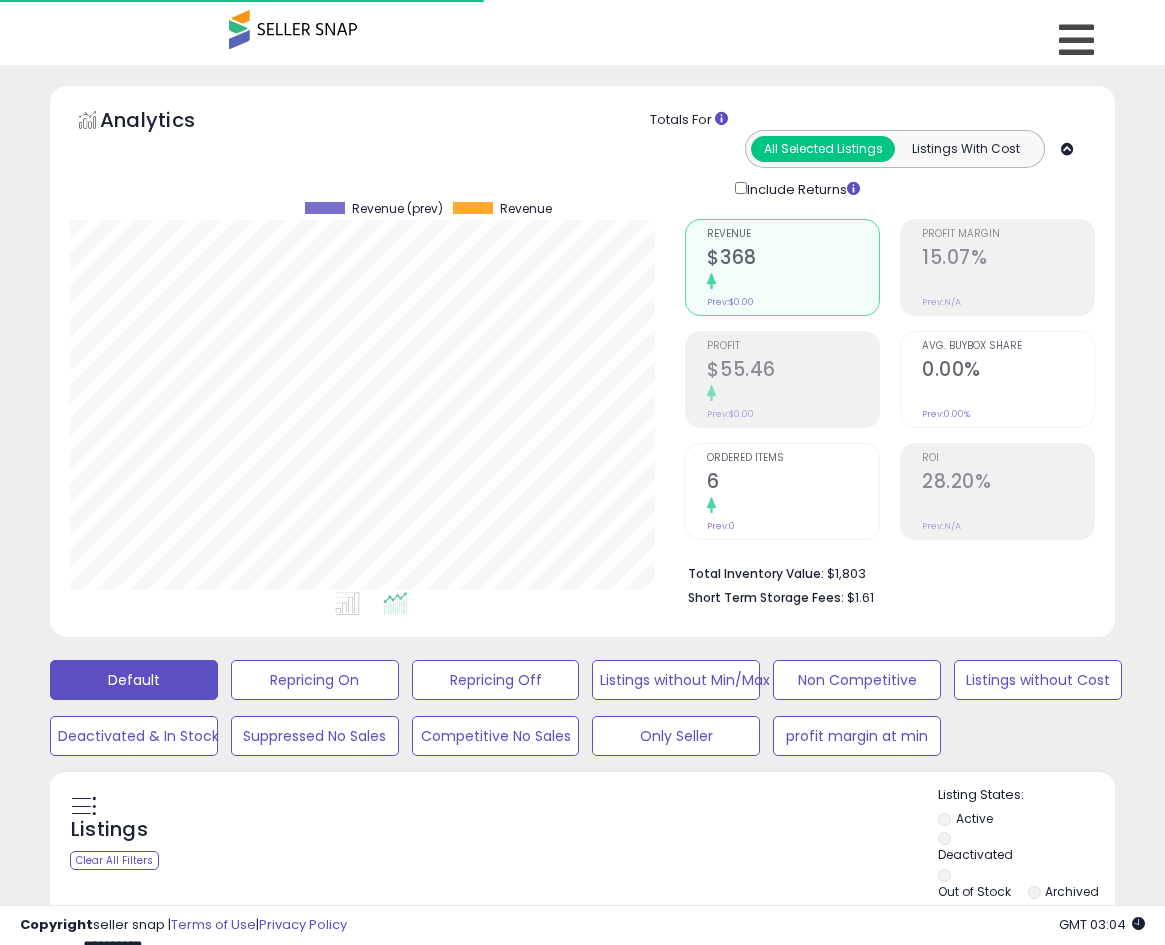 scroll, scrollTop: 542, scrollLeft: 0, axis: vertical 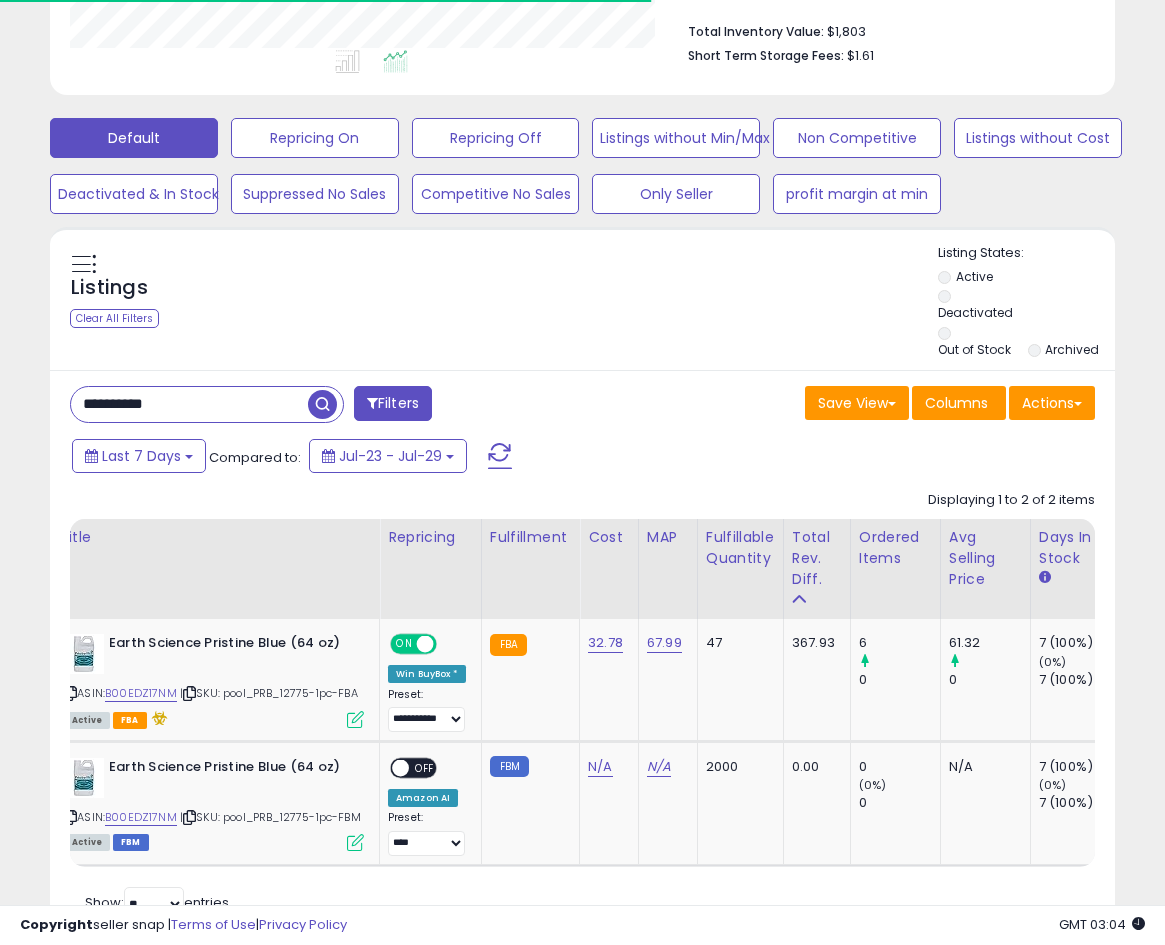 click on "**********" at bounding box center [189, 404] 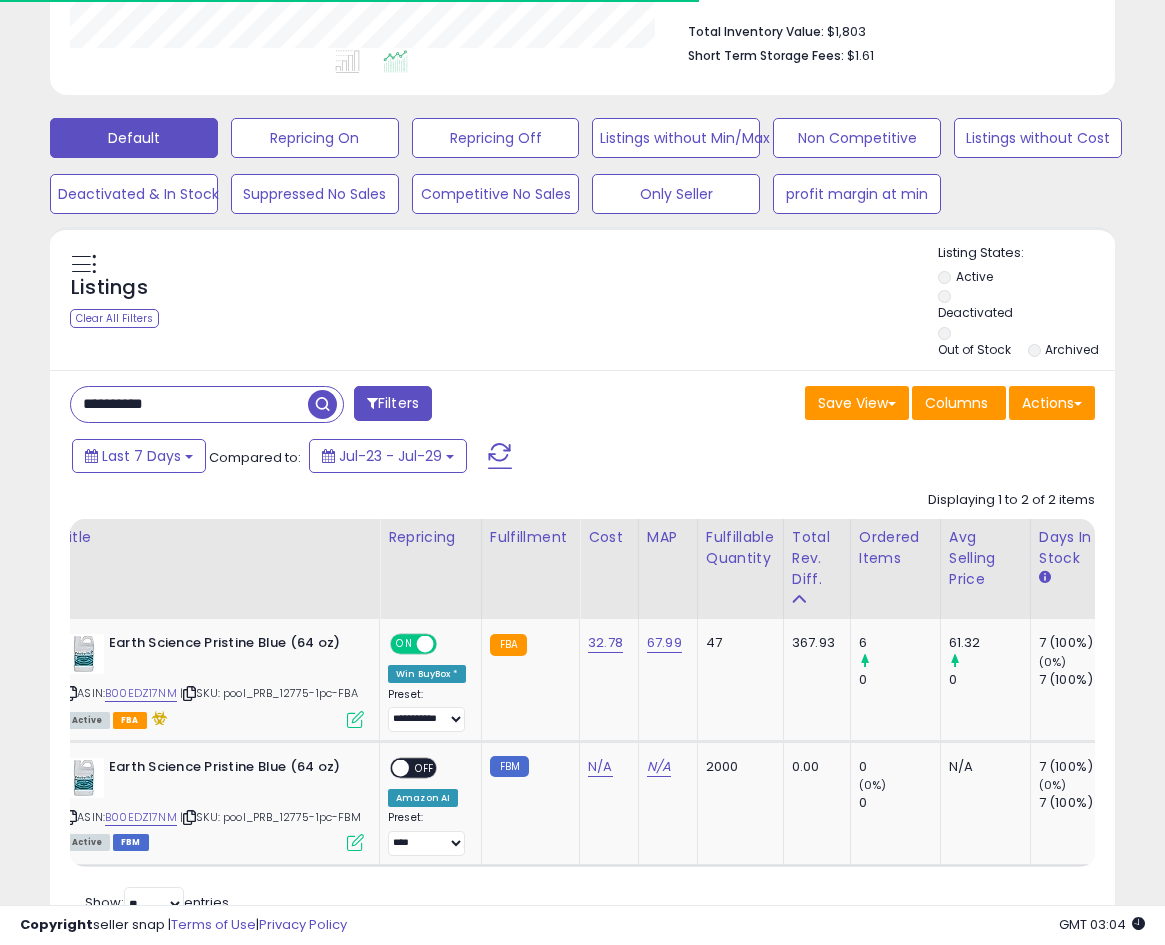 click on "**********" at bounding box center [189, 404] 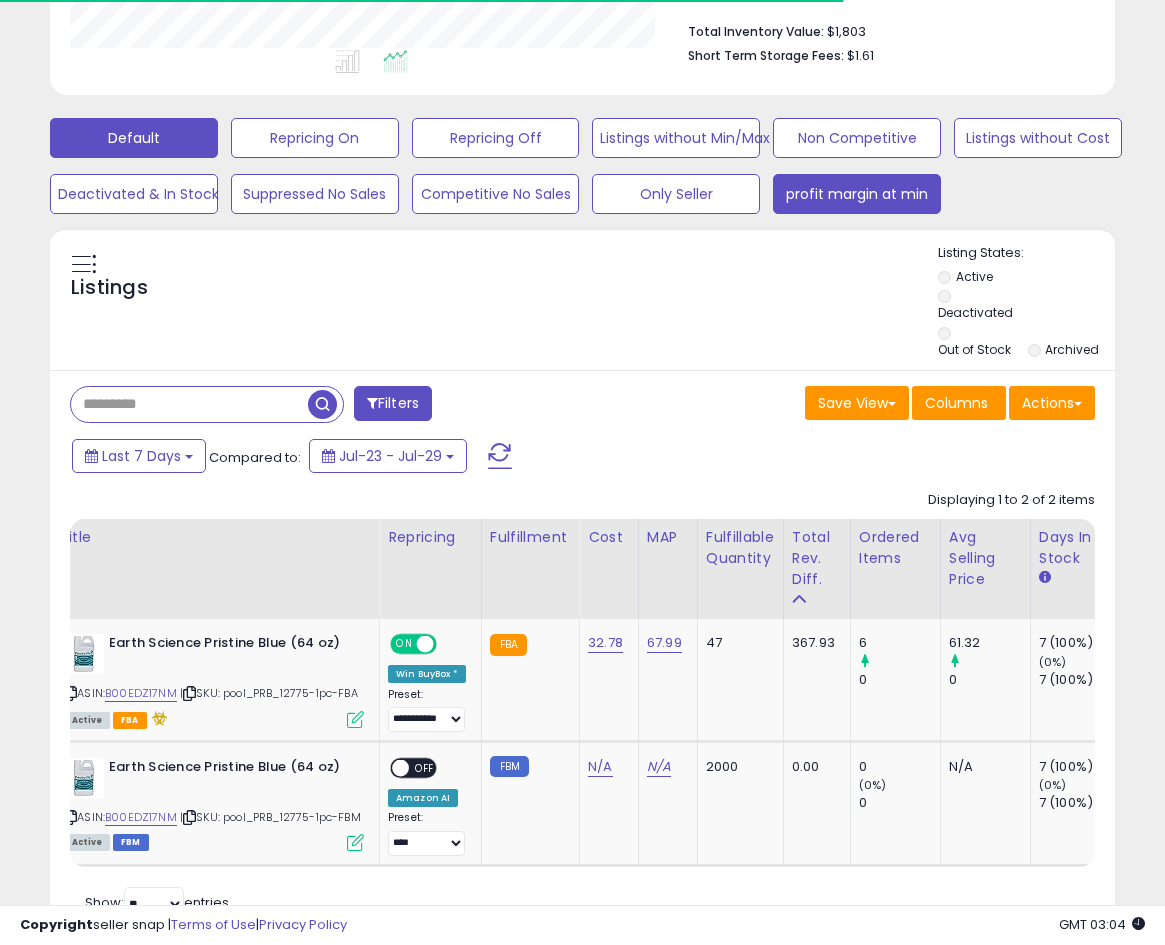 type 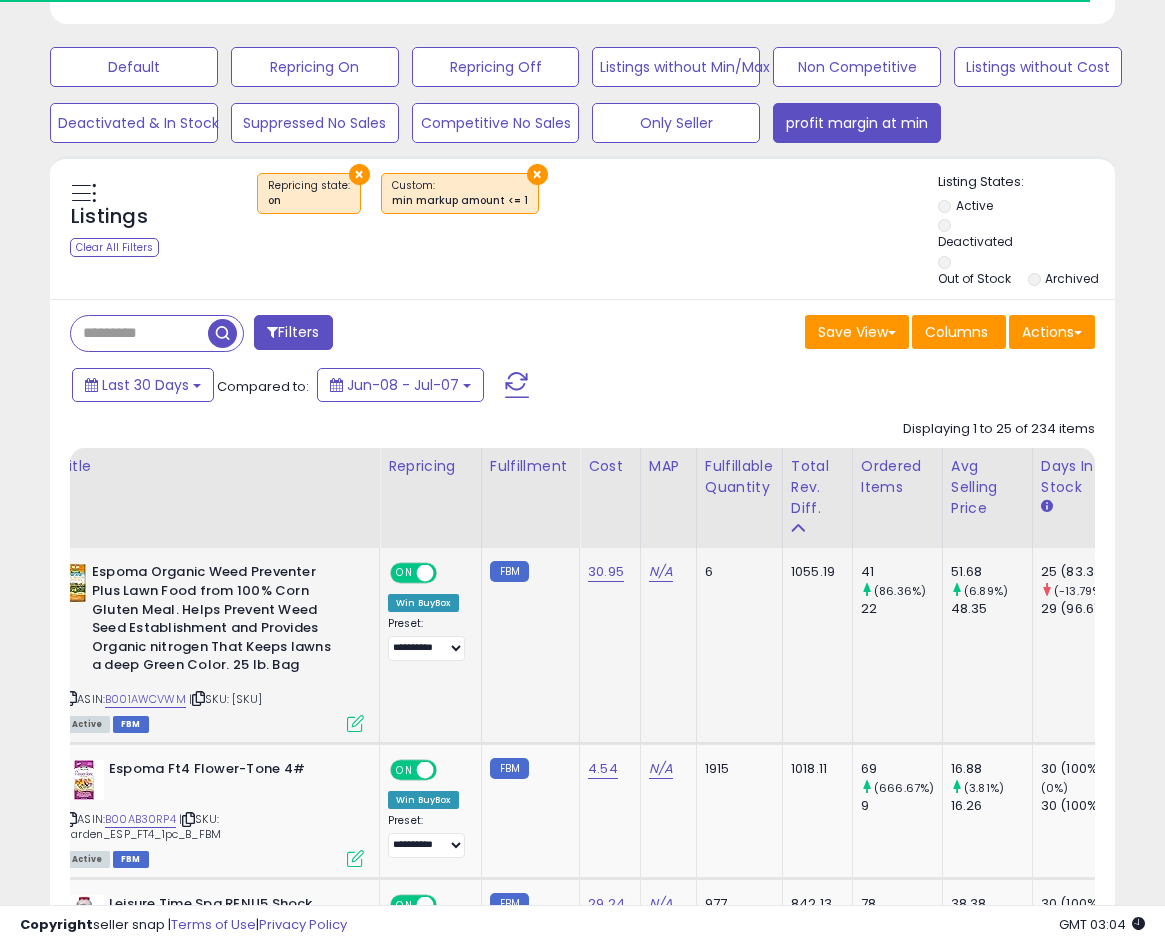 scroll, scrollTop: 625, scrollLeft: 0, axis: vertical 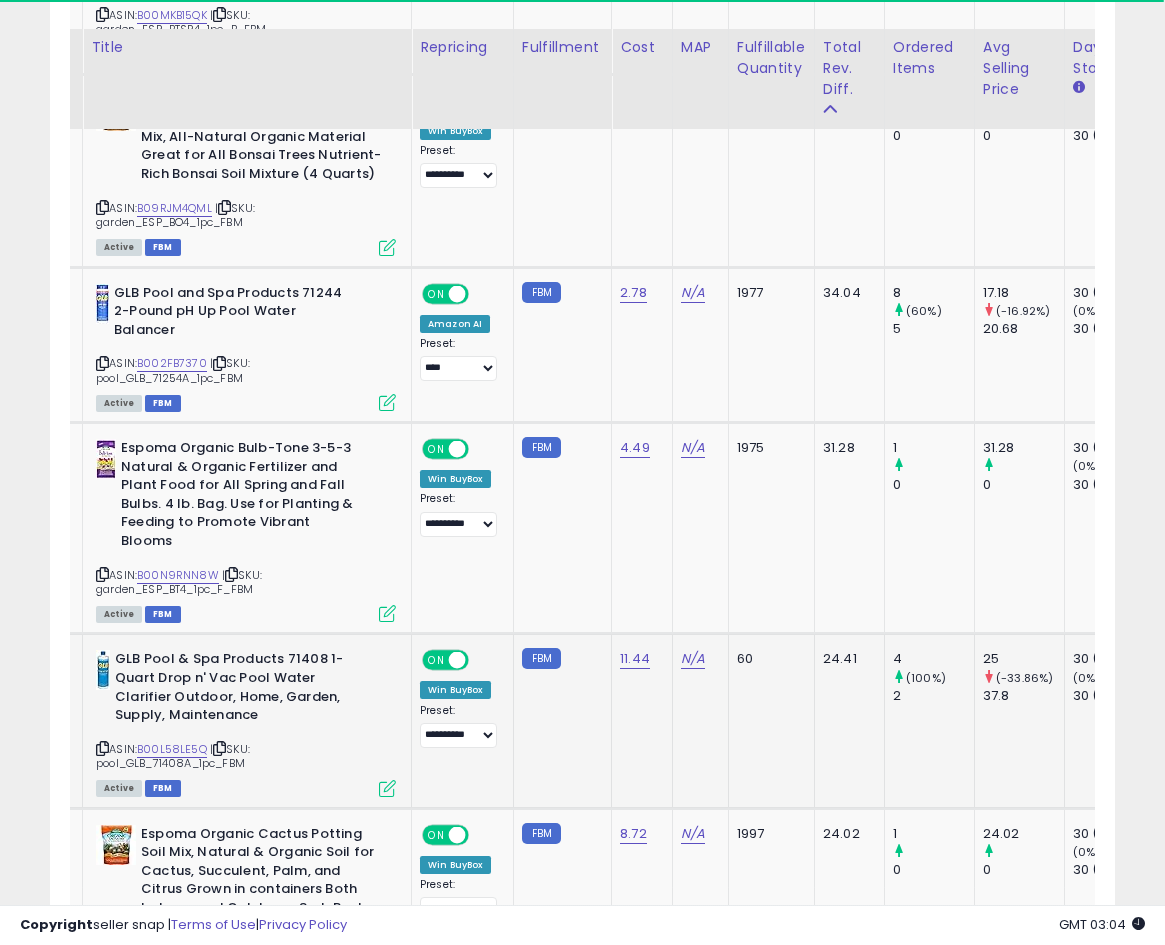 click at bounding box center (387, 788) 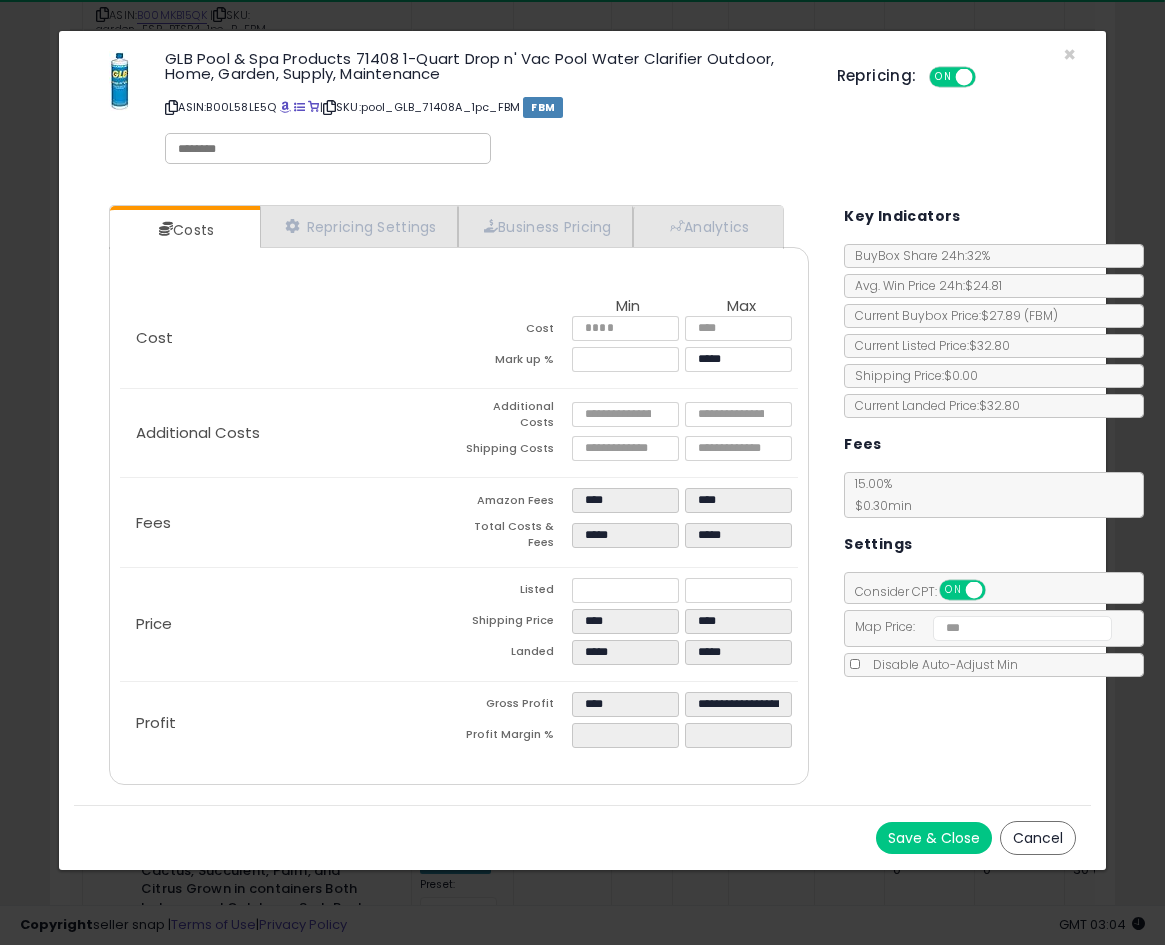 click on "× Close
GLB Pool & Spa Products 71408 1-Quart Drop n' Vac Pool Water Clarifier Outdoor, Home, Garden, Supply, Maintenance
ASIN:  B00L58LE5Q
|
SKU:  pool_GLB_71408A_1pc_FBM
FBM
Repricing:
ON   OFF" 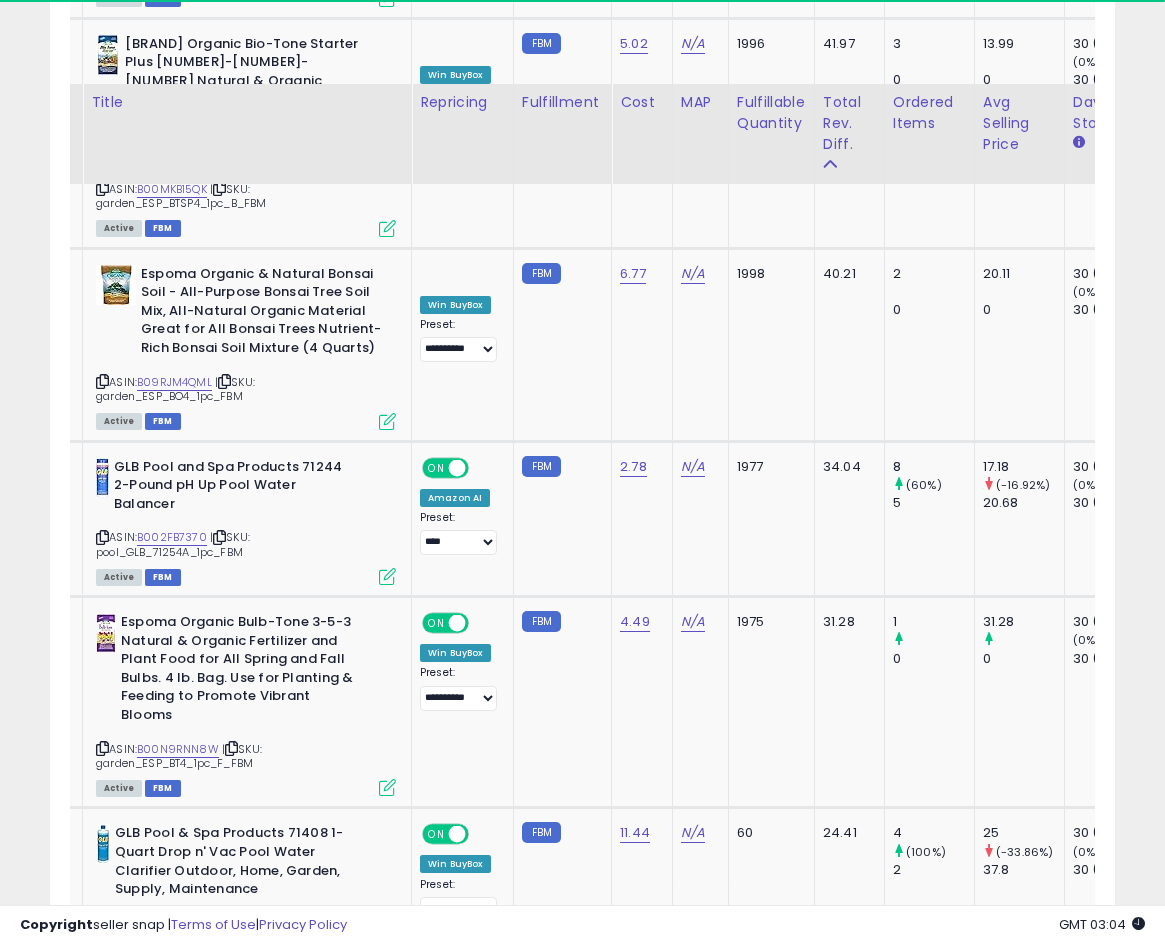 scroll, scrollTop: 3673, scrollLeft: 0, axis: vertical 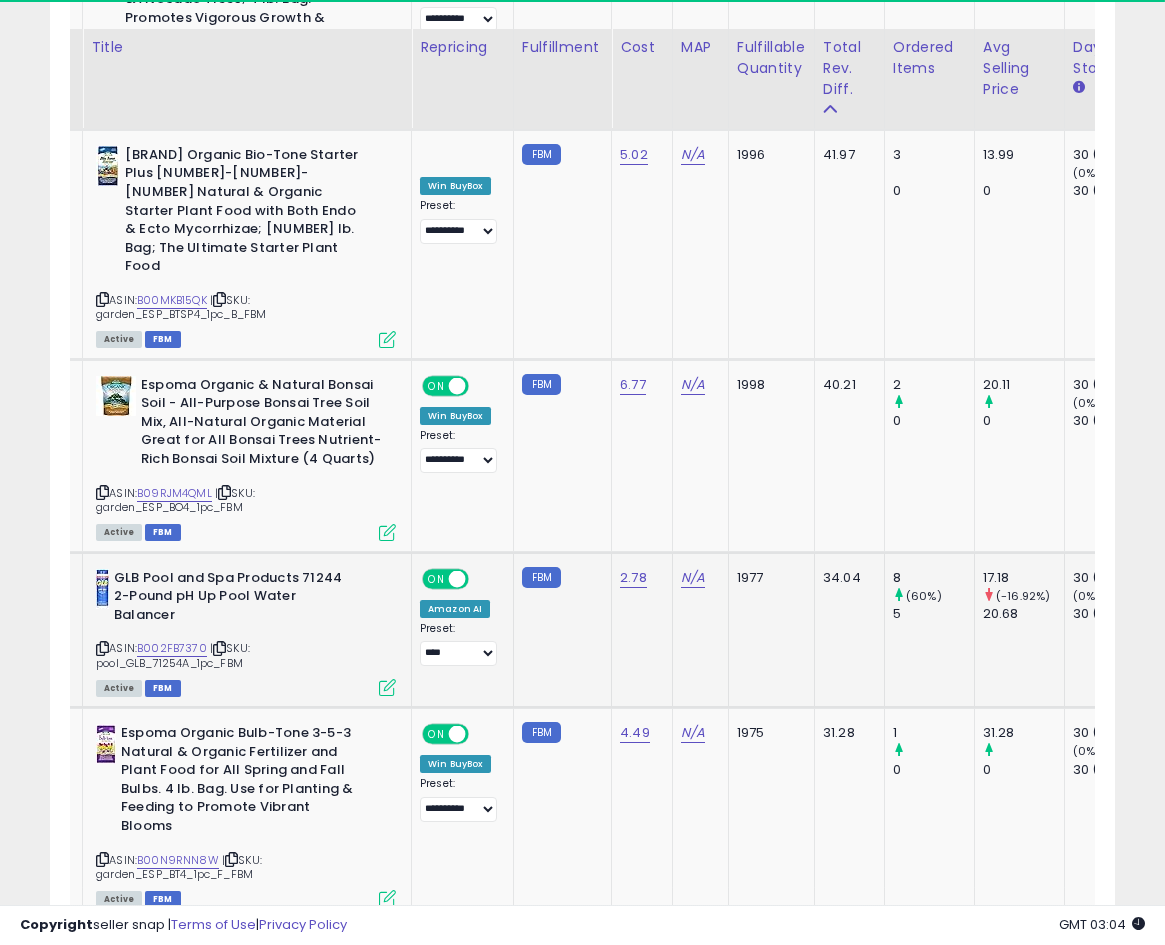 click at bounding box center (387, 687) 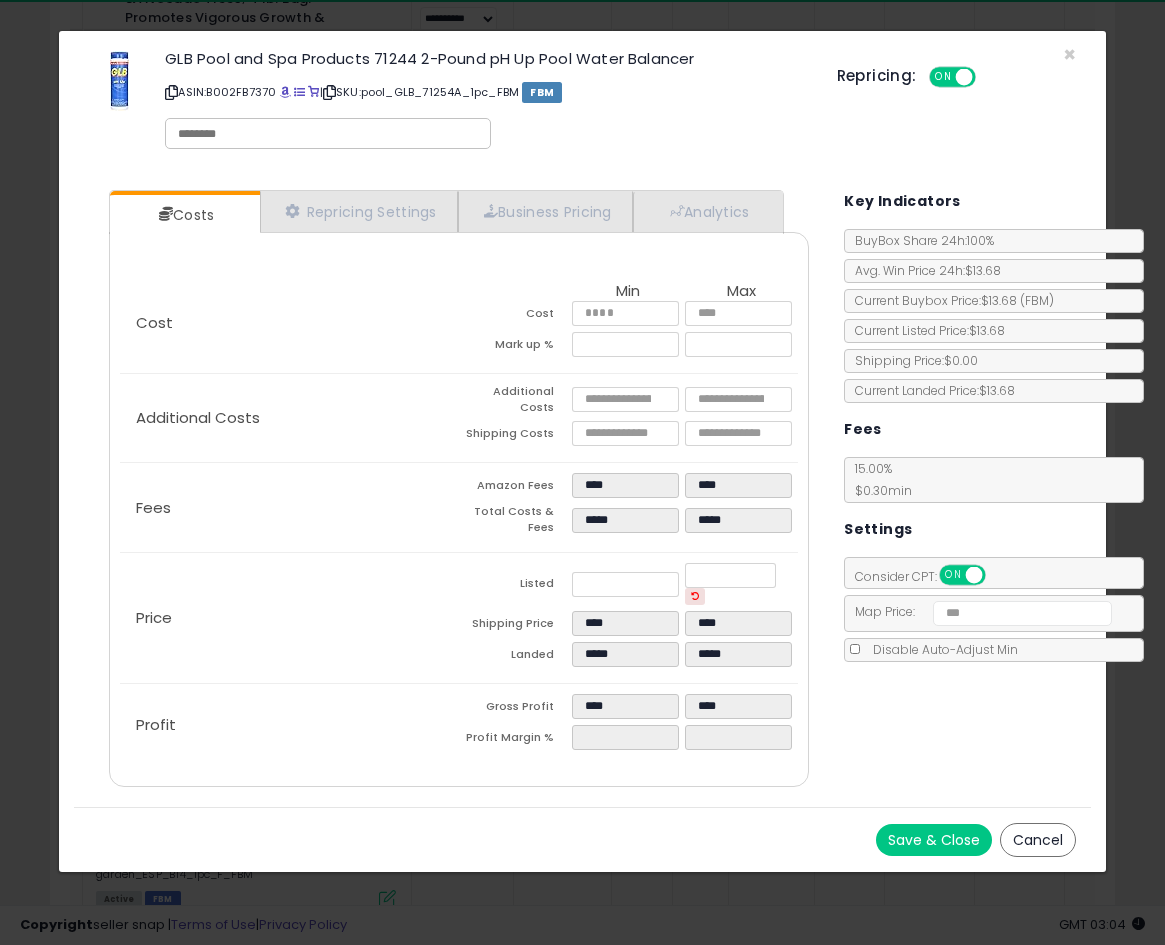 click on "× Close
[BRAND] Pool and Spa Products [NUMBER] [NUMBER] pH Up Pool Water Balancer
ASIN:  [ASIN]
|
SKU:  [SKU]
FBM
Repricing:
ON   OFF
Retrieving listing data..." 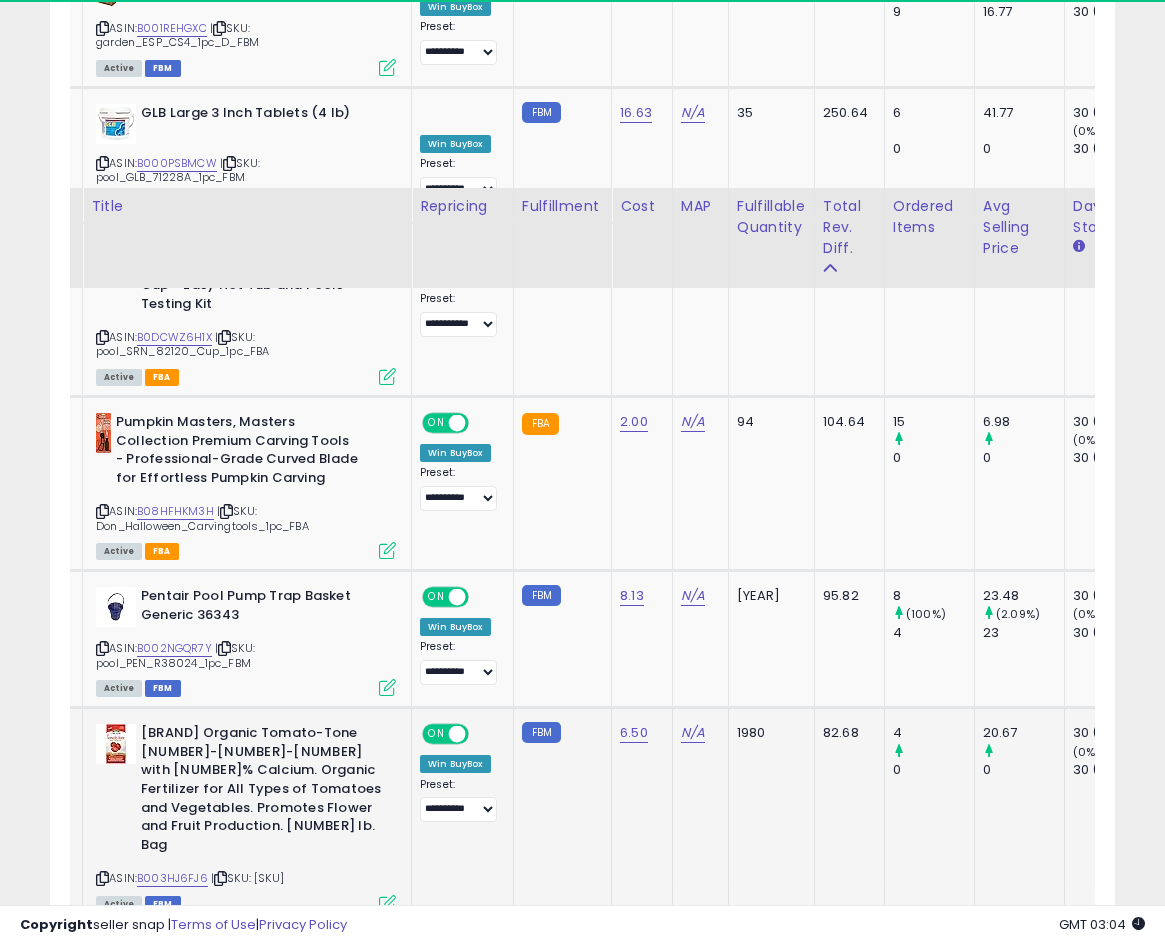 scroll, scrollTop: 1974, scrollLeft: 0, axis: vertical 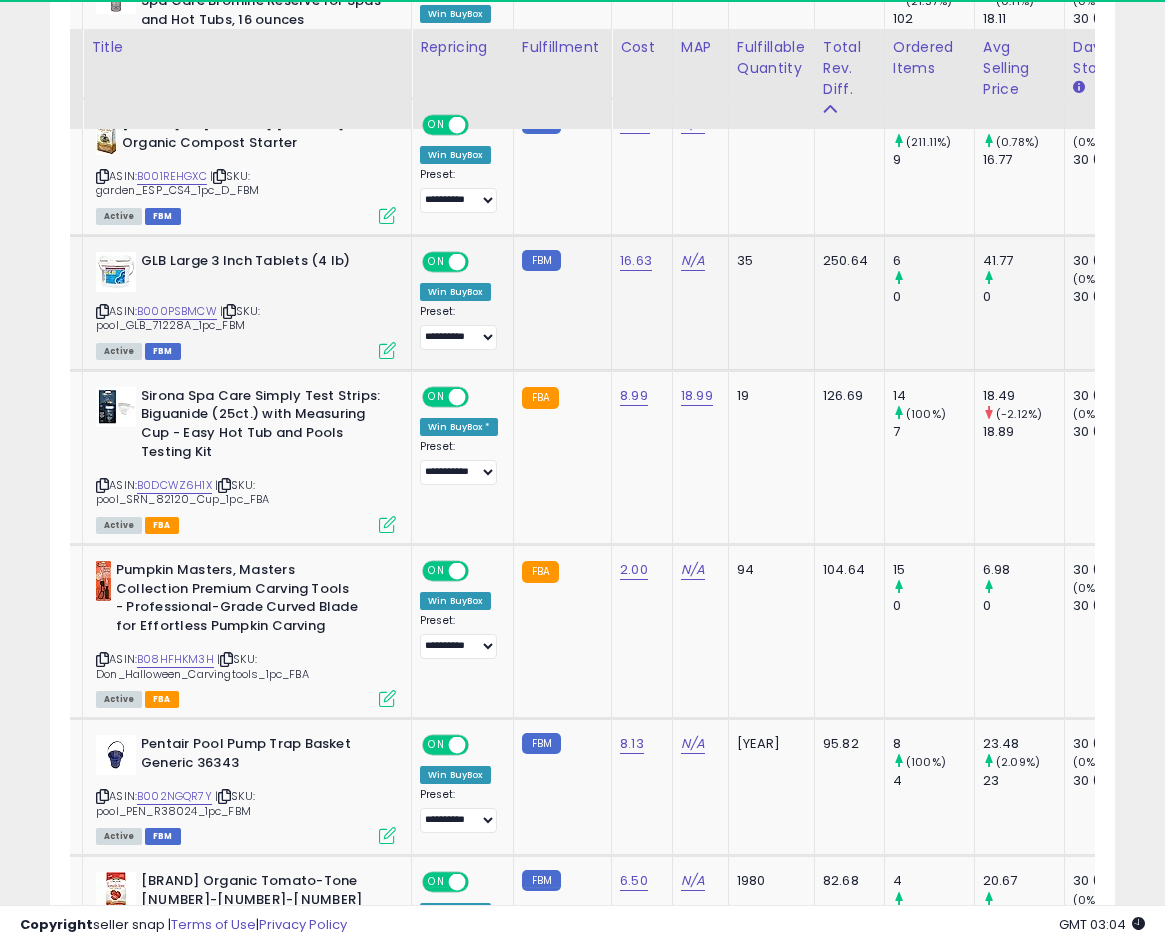 click at bounding box center (387, 350) 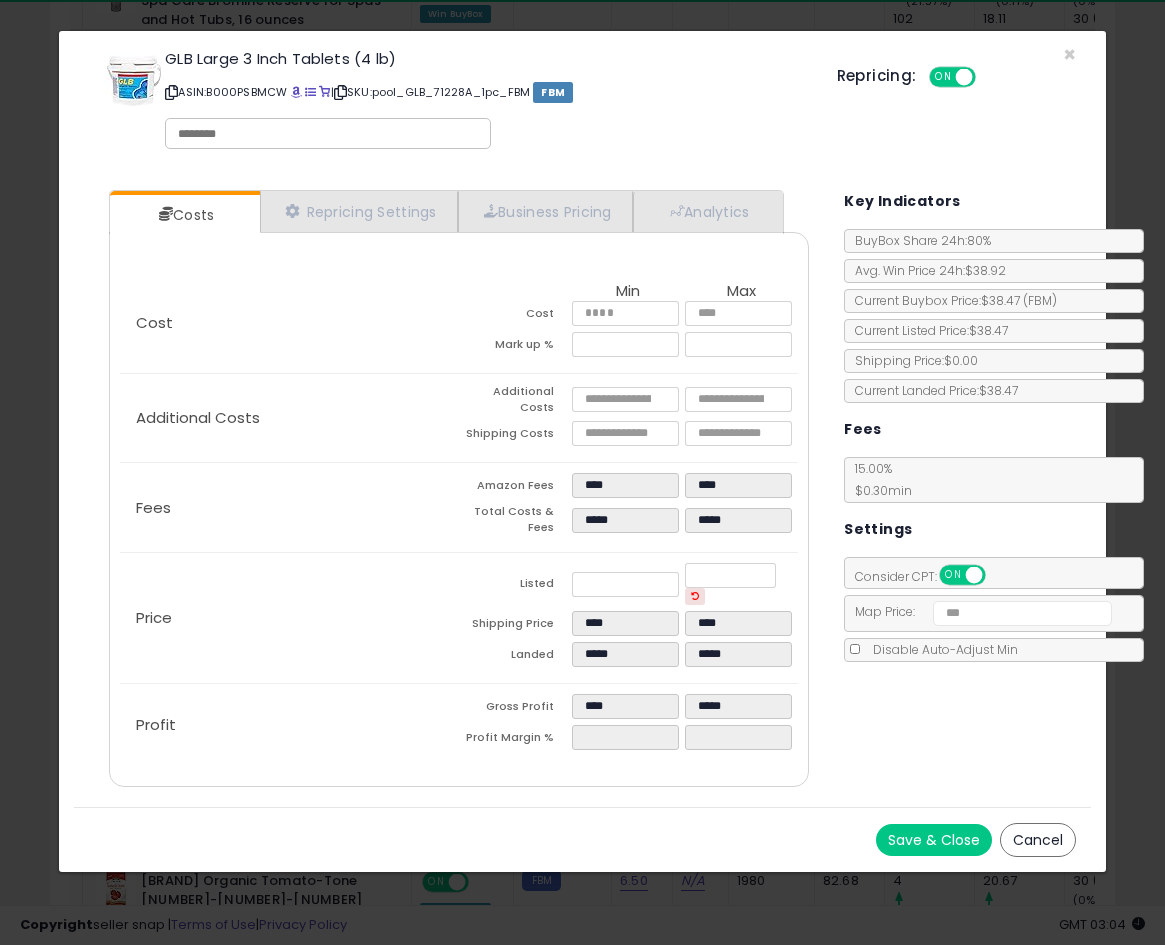 click on "× Close
GLB Large 3 Inch Tablets (4 lb)
ASIN:  B000PSBMCW
|
SKU:  pool_GLB_71228A_1pc_FBM
FBM
Repricing:
ON   OFF
Retrieving listing data..." 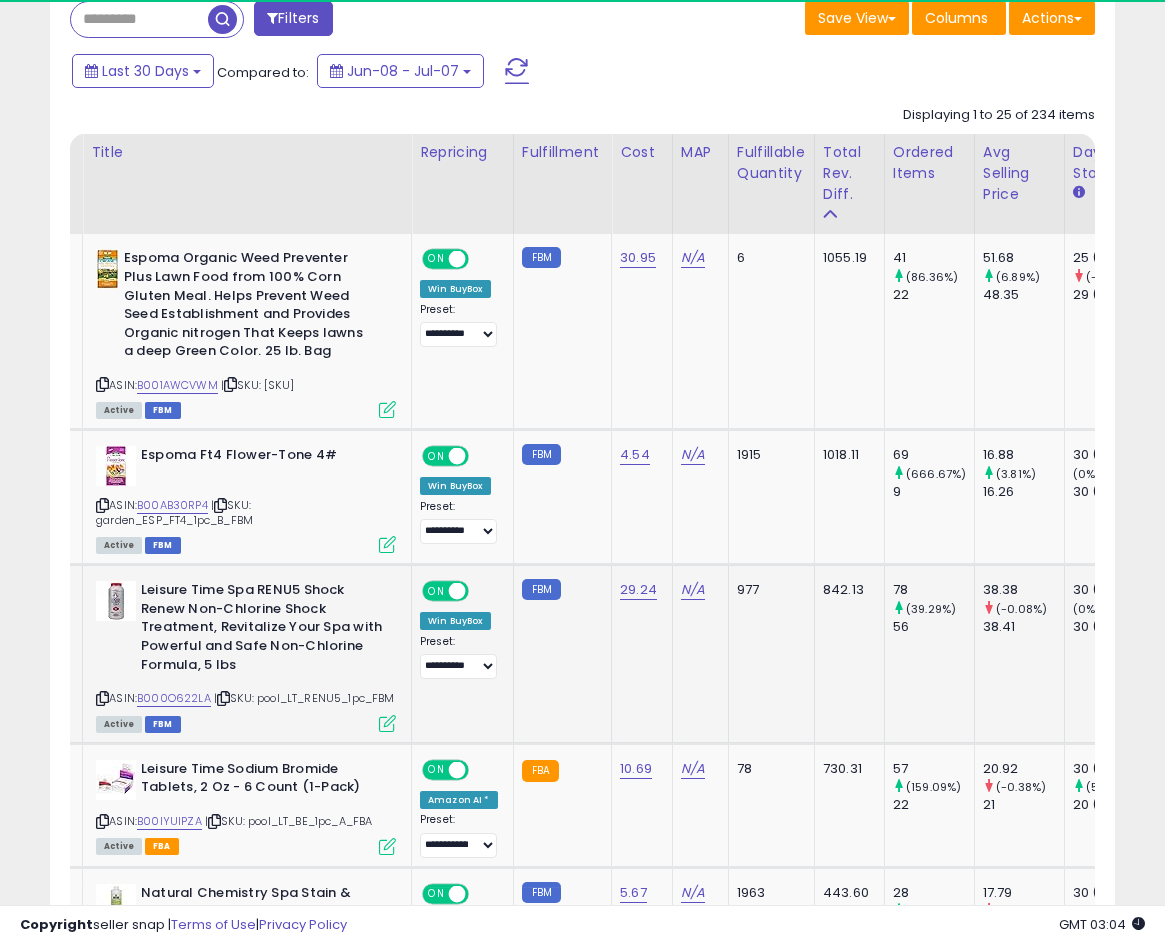 scroll, scrollTop: 892, scrollLeft: 0, axis: vertical 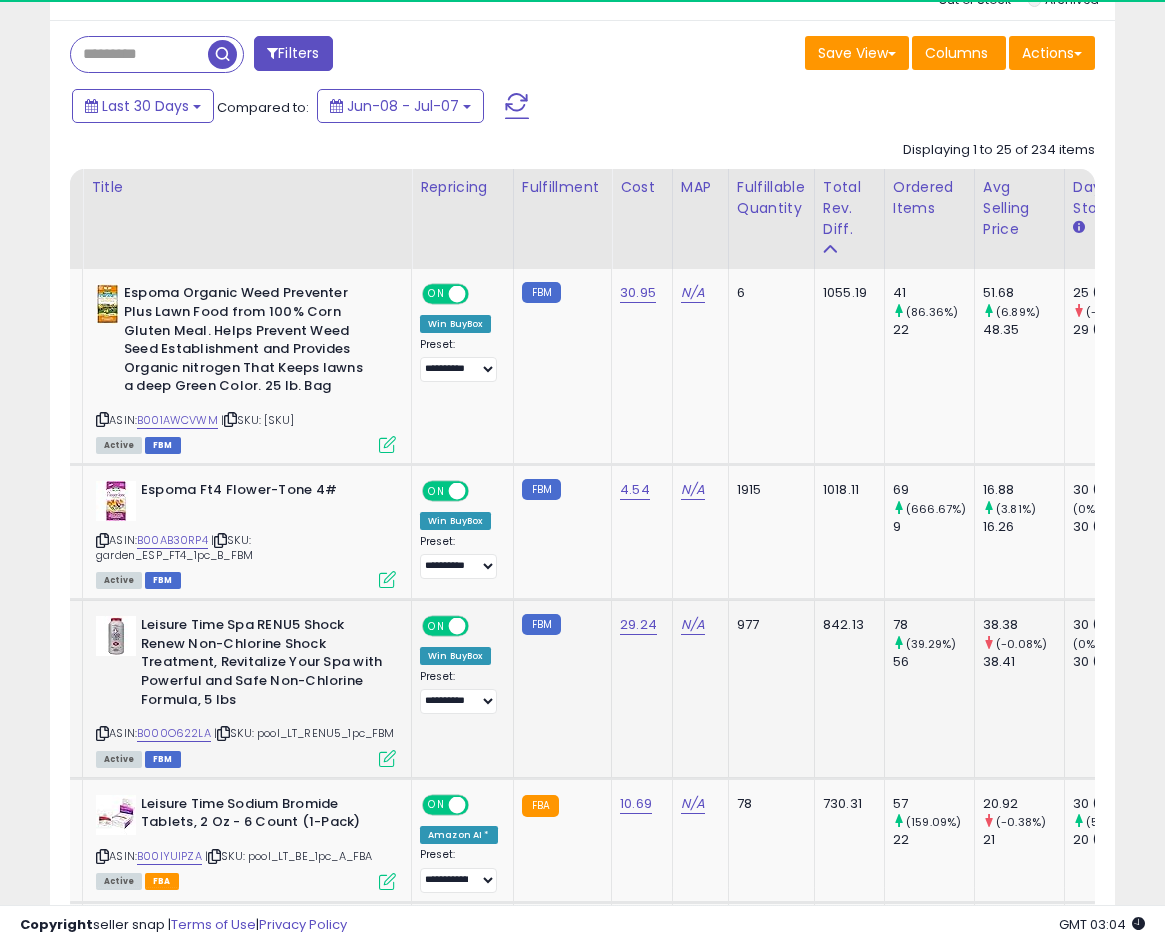 click on "B000O622LA" at bounding box center [174, 733] 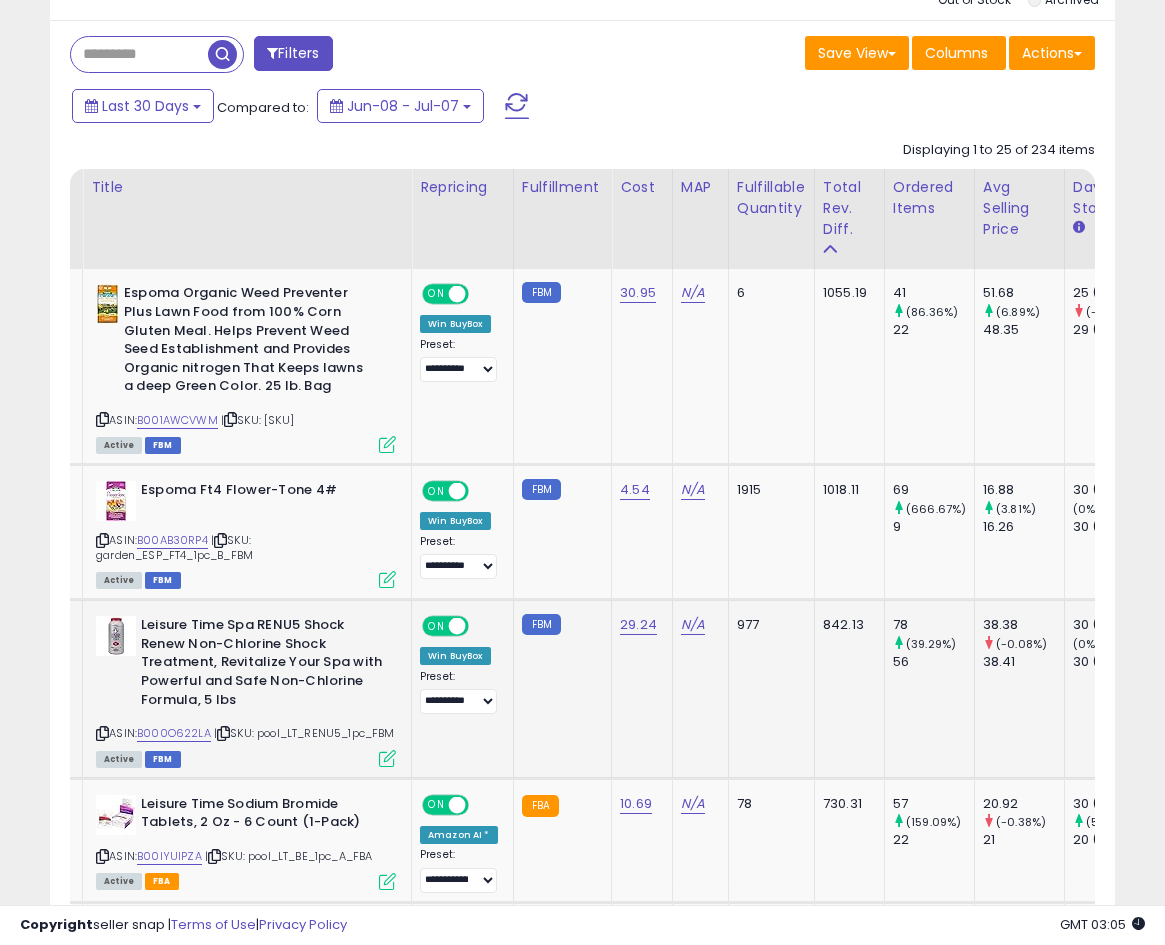 scroll, scrollTop: 0, scrollLeft: 37, axis: horizontal 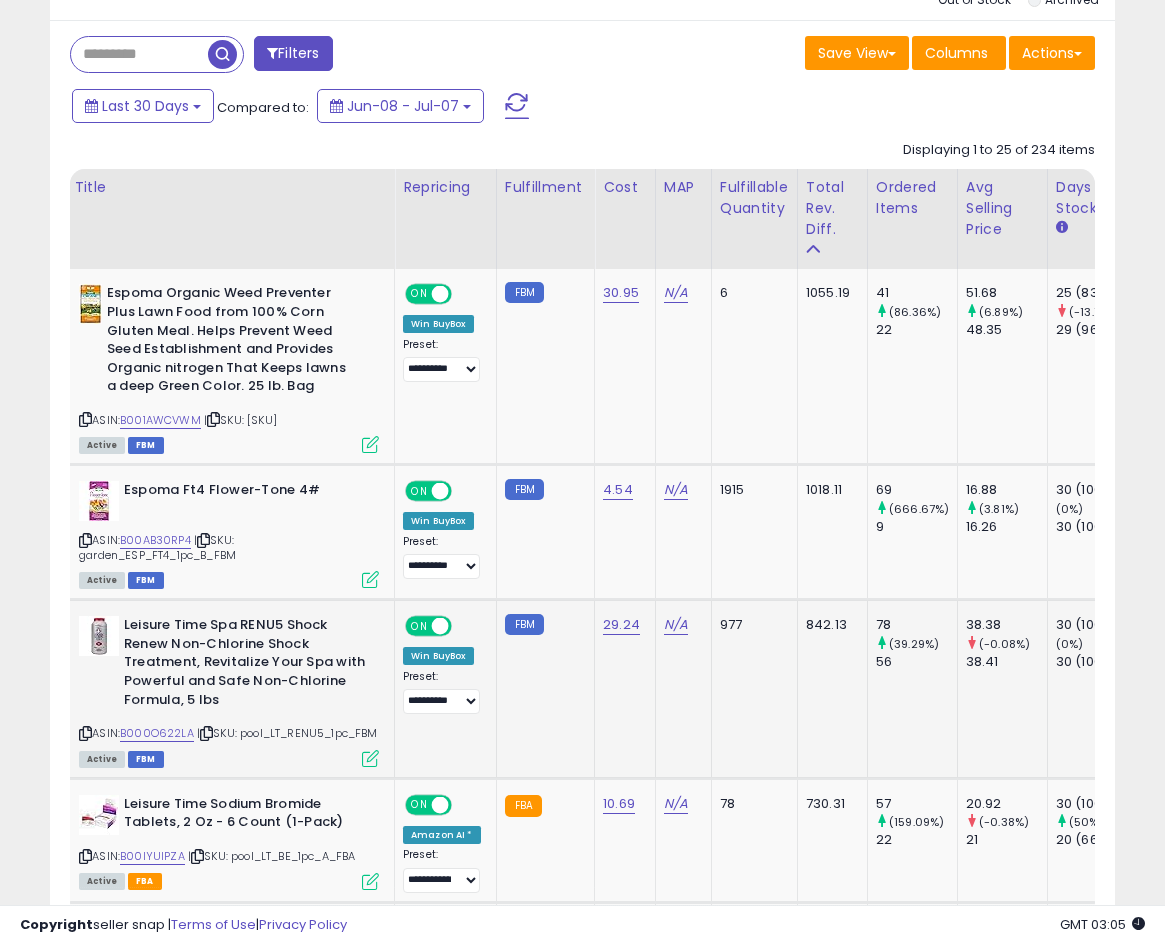 click at bounding box center (370, 758) 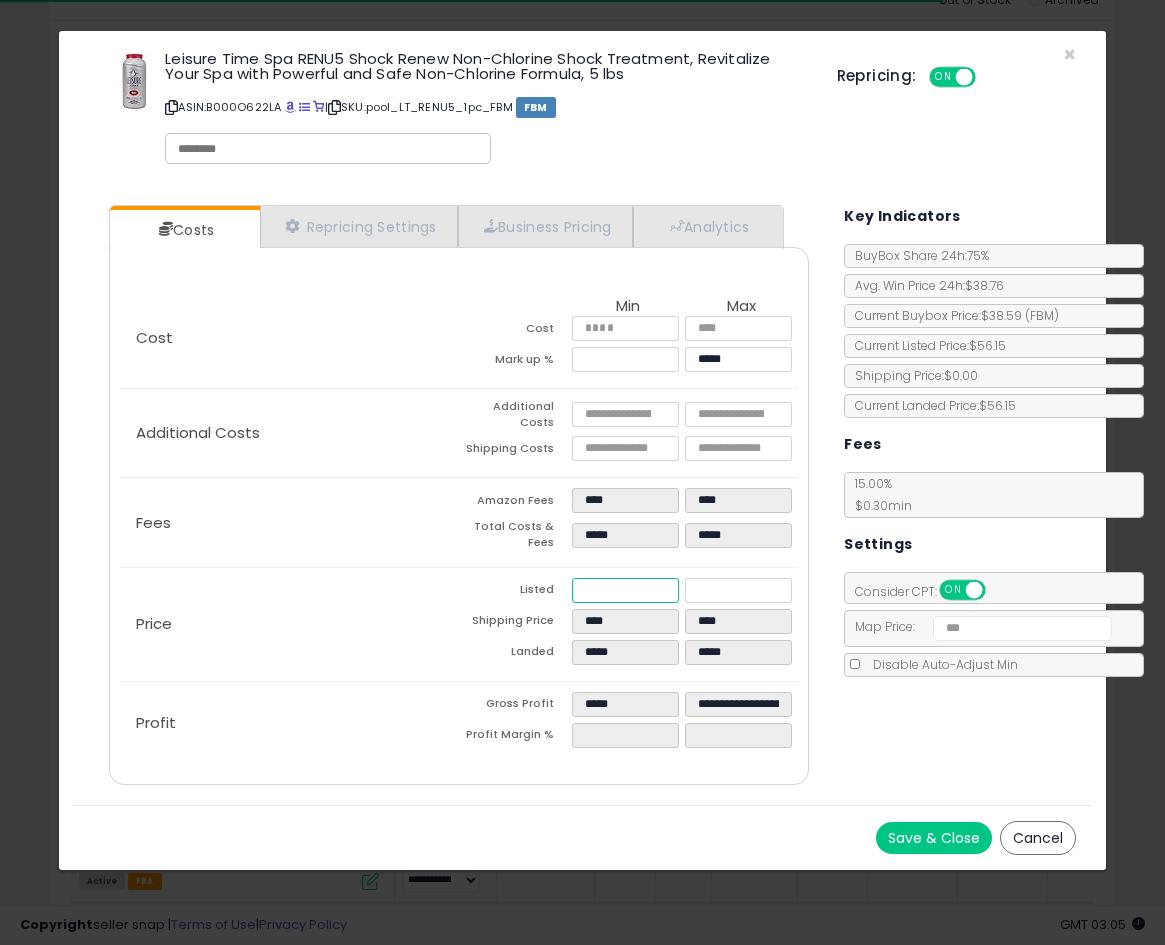 click on "*****" at bounding box center (625, 590) 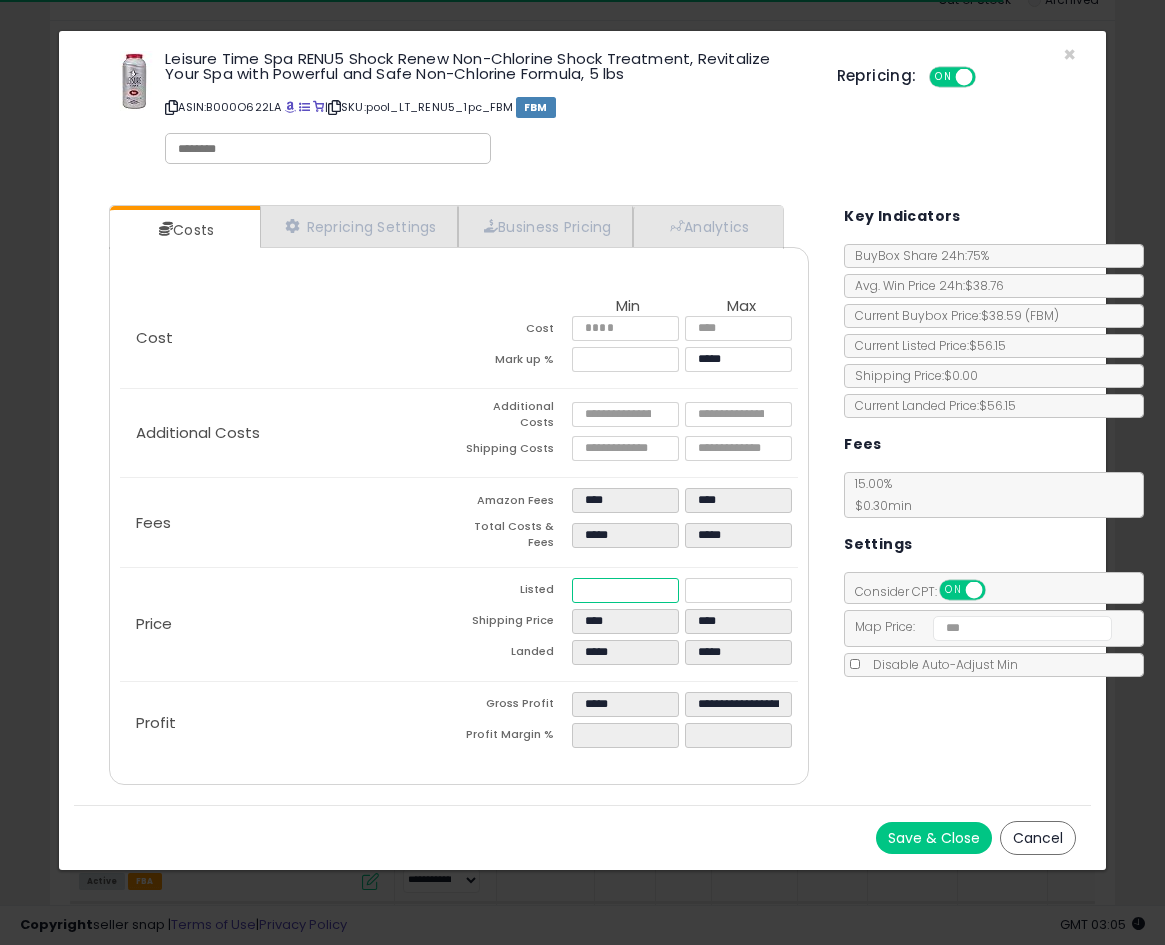 type on "****" 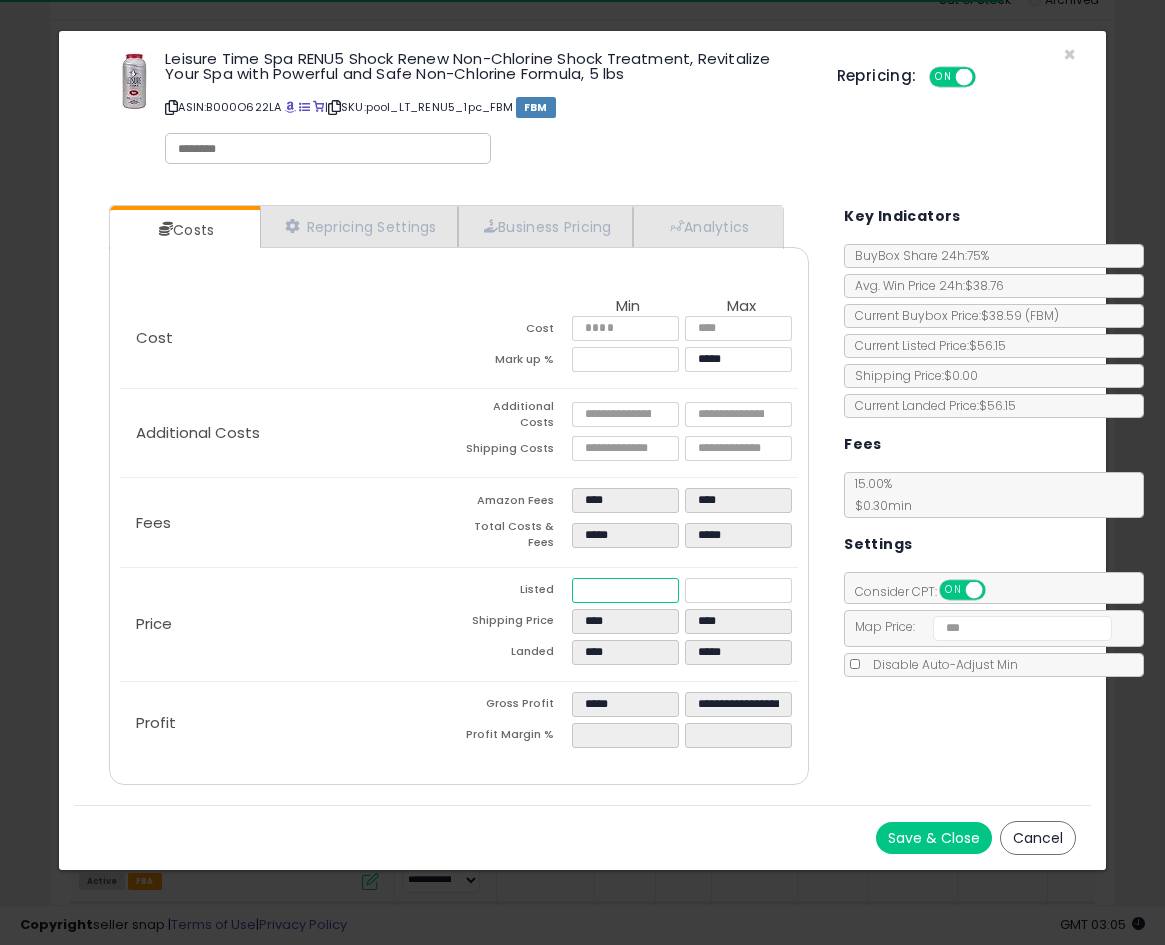 type on "****" 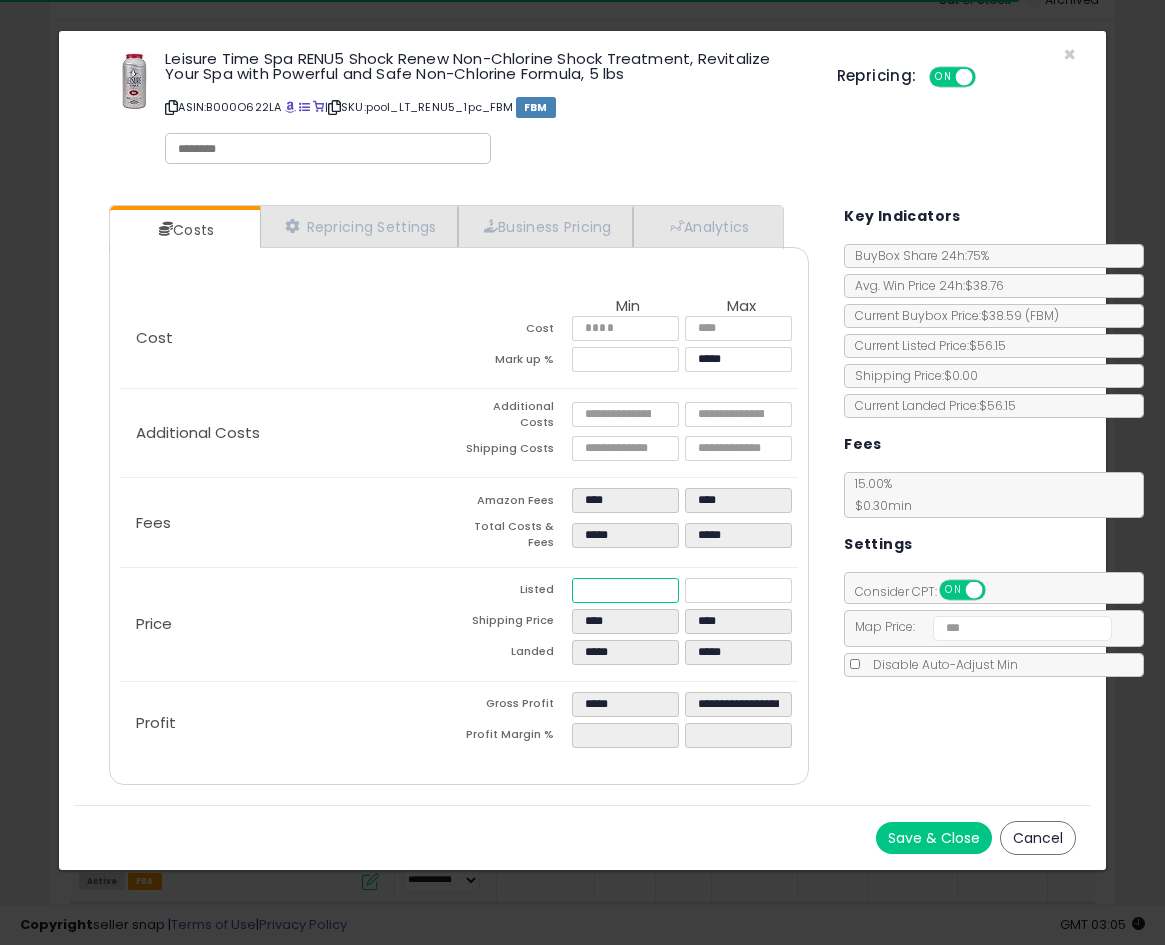 type on "****" 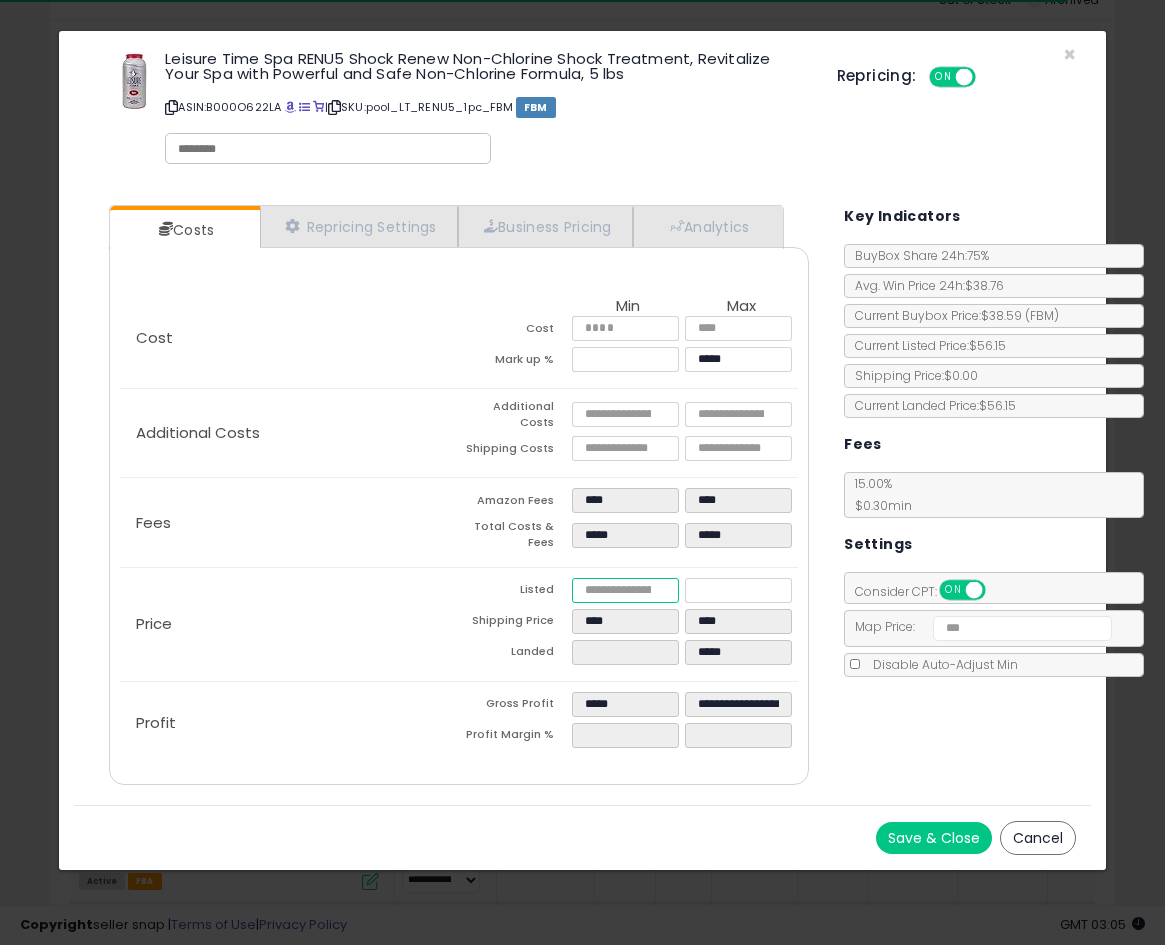 type on "****" 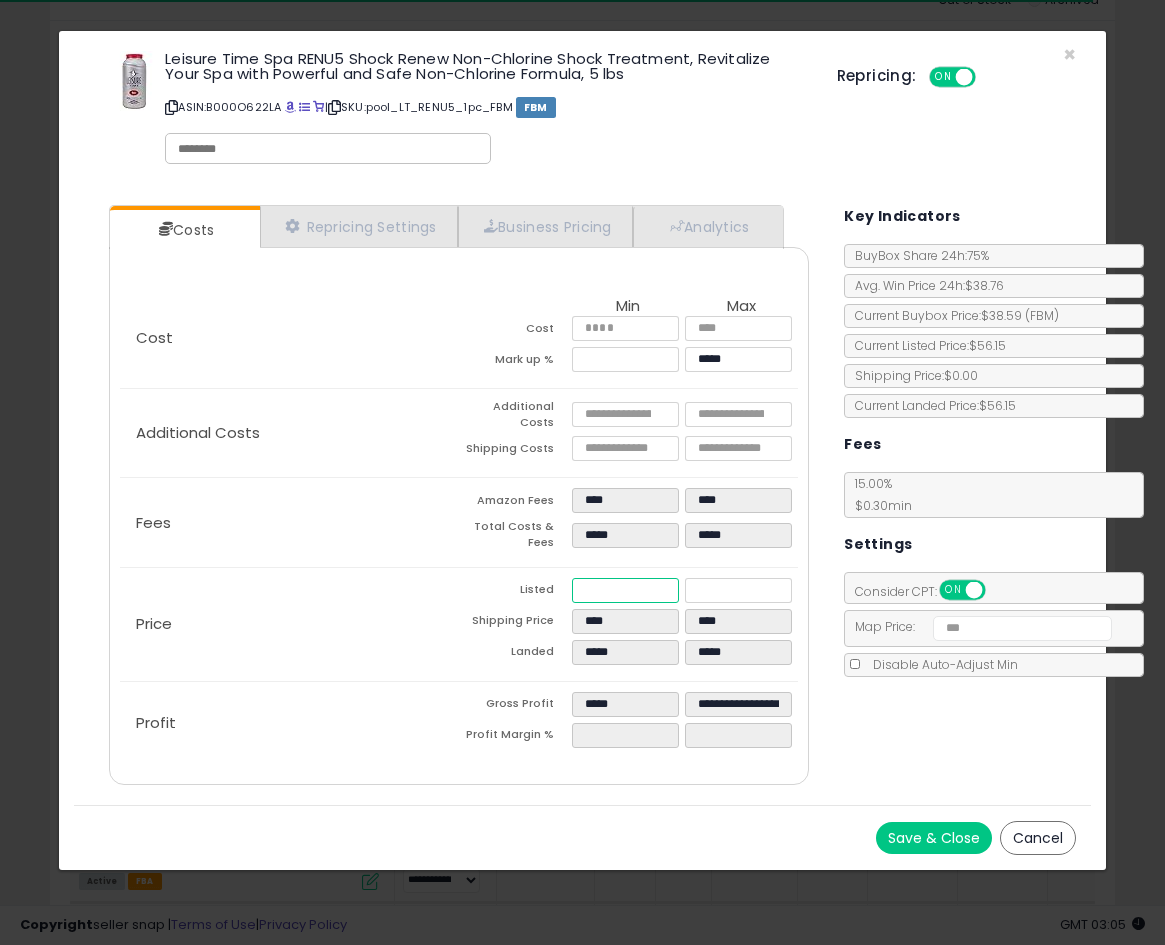 type on "****" 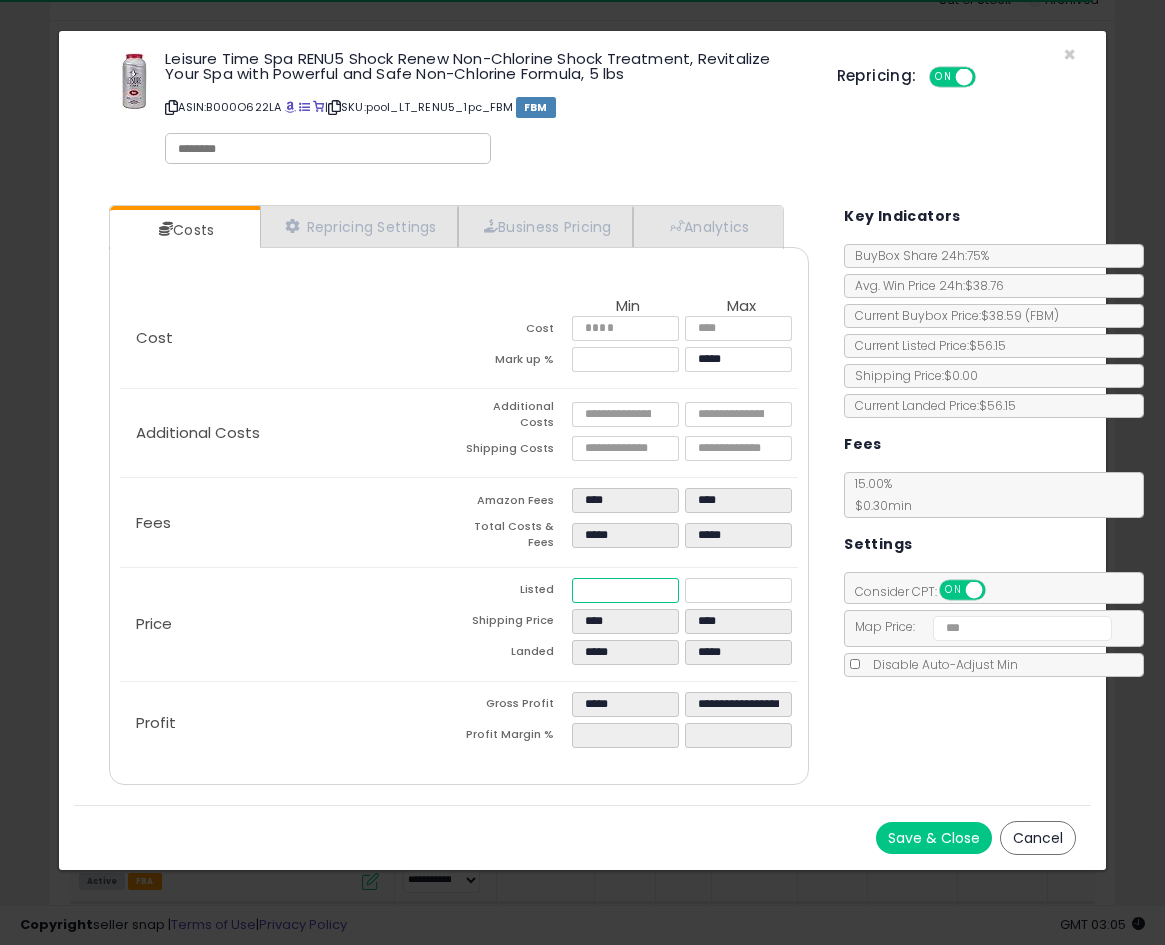 type on "*****" 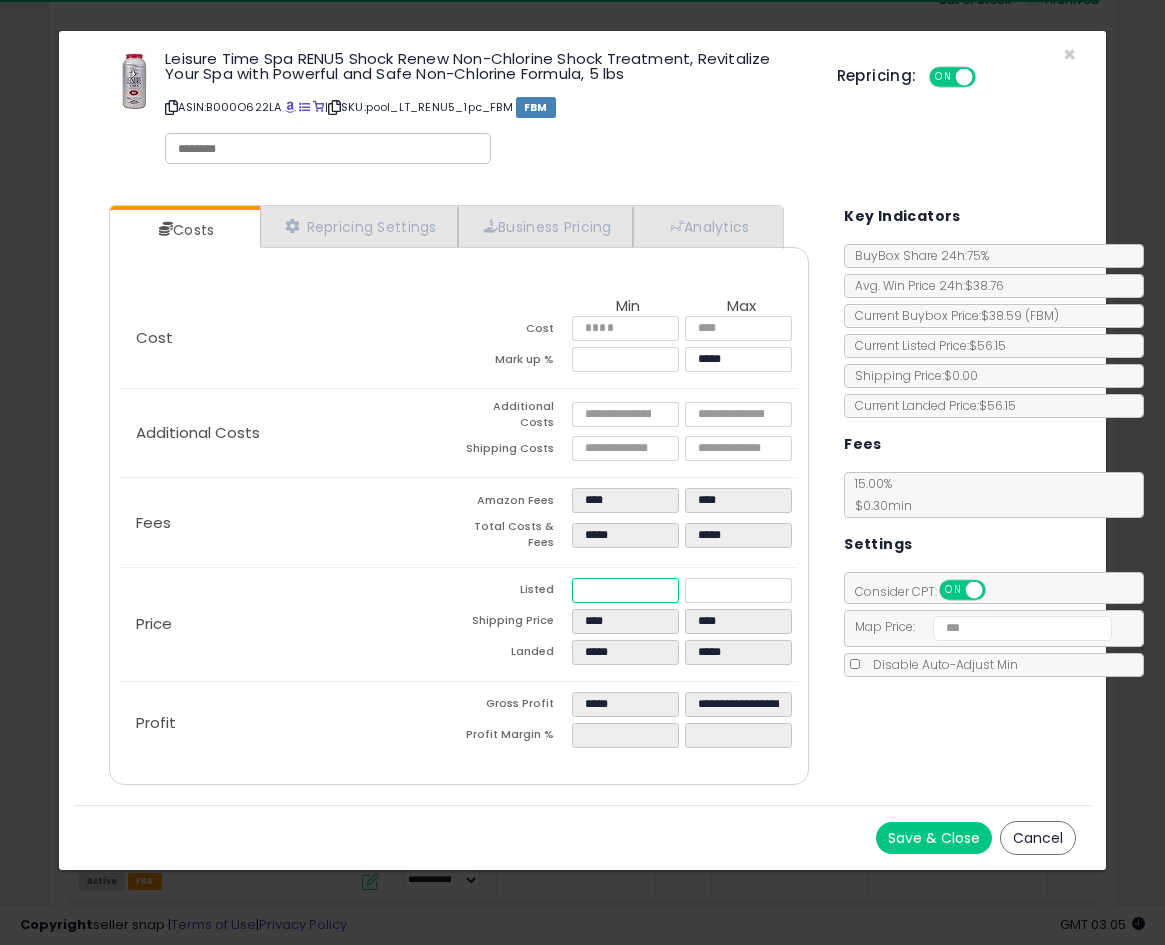 type on "*****" 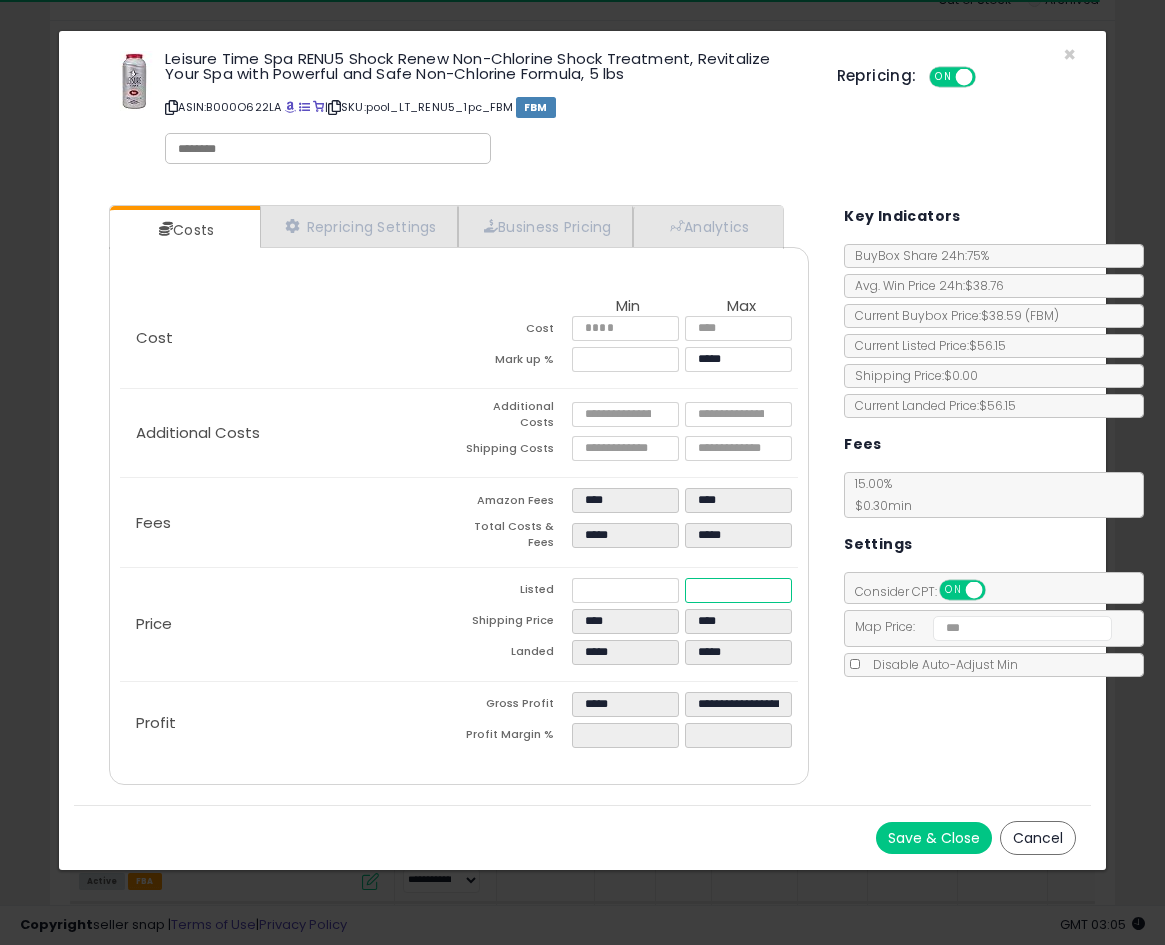 type on "******" 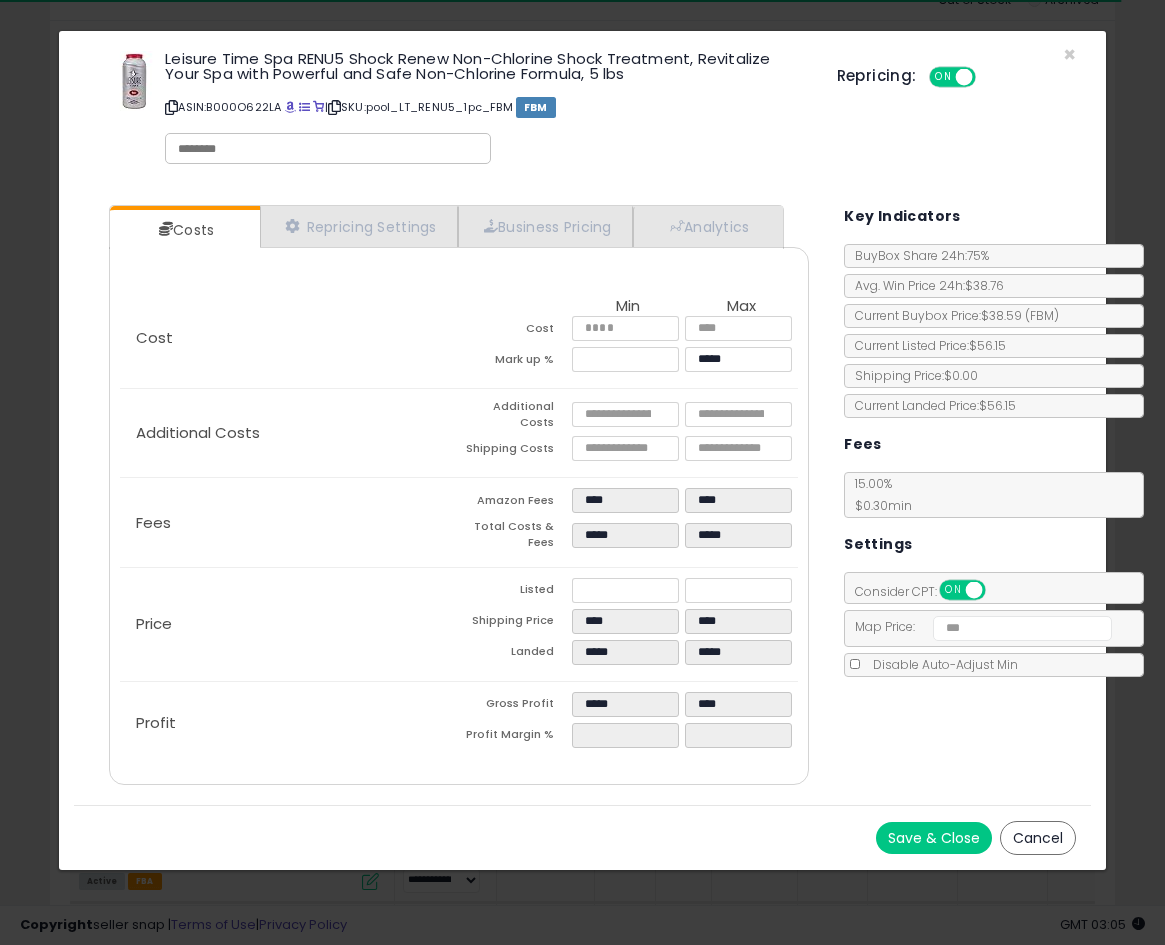 click on "Save & Close" at bounding box center (934, 838) 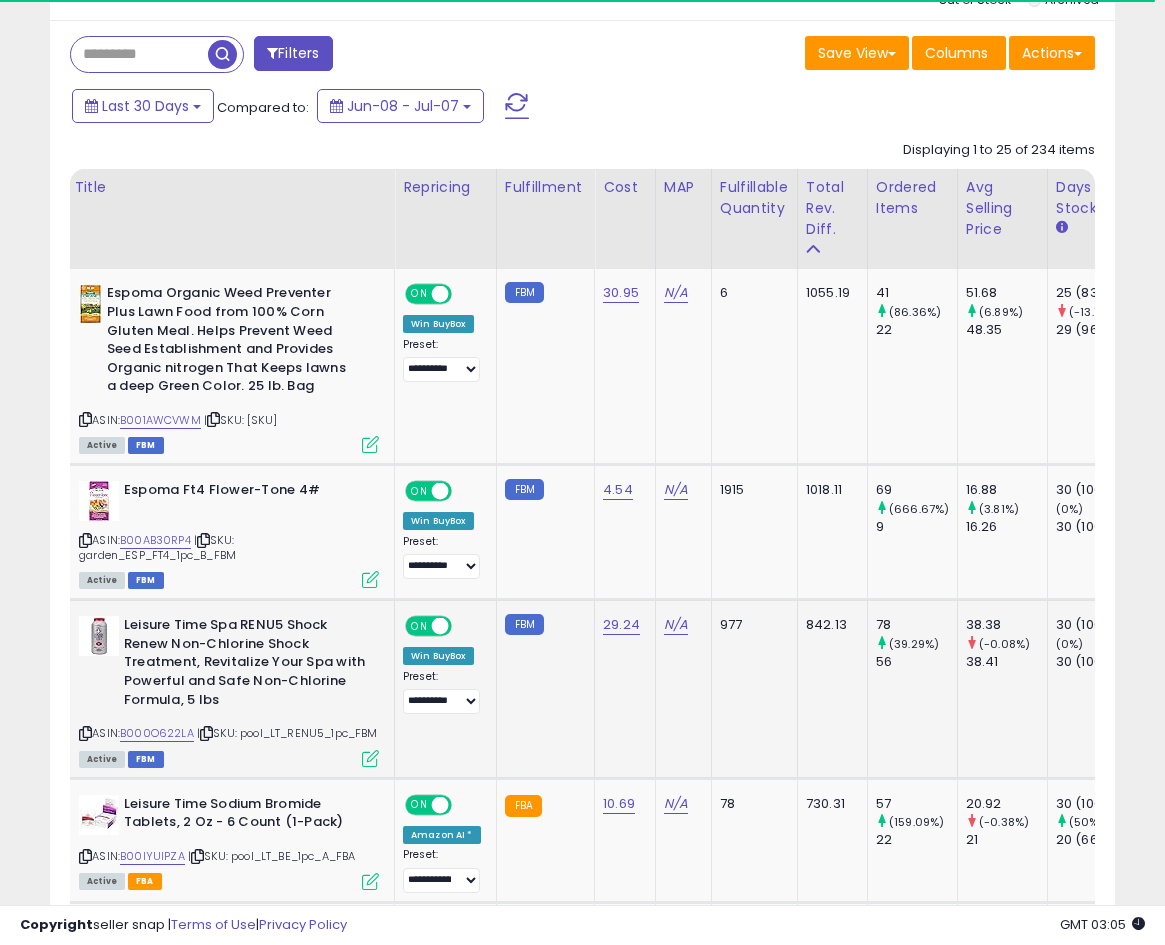 click at bounding box center [85, 733] 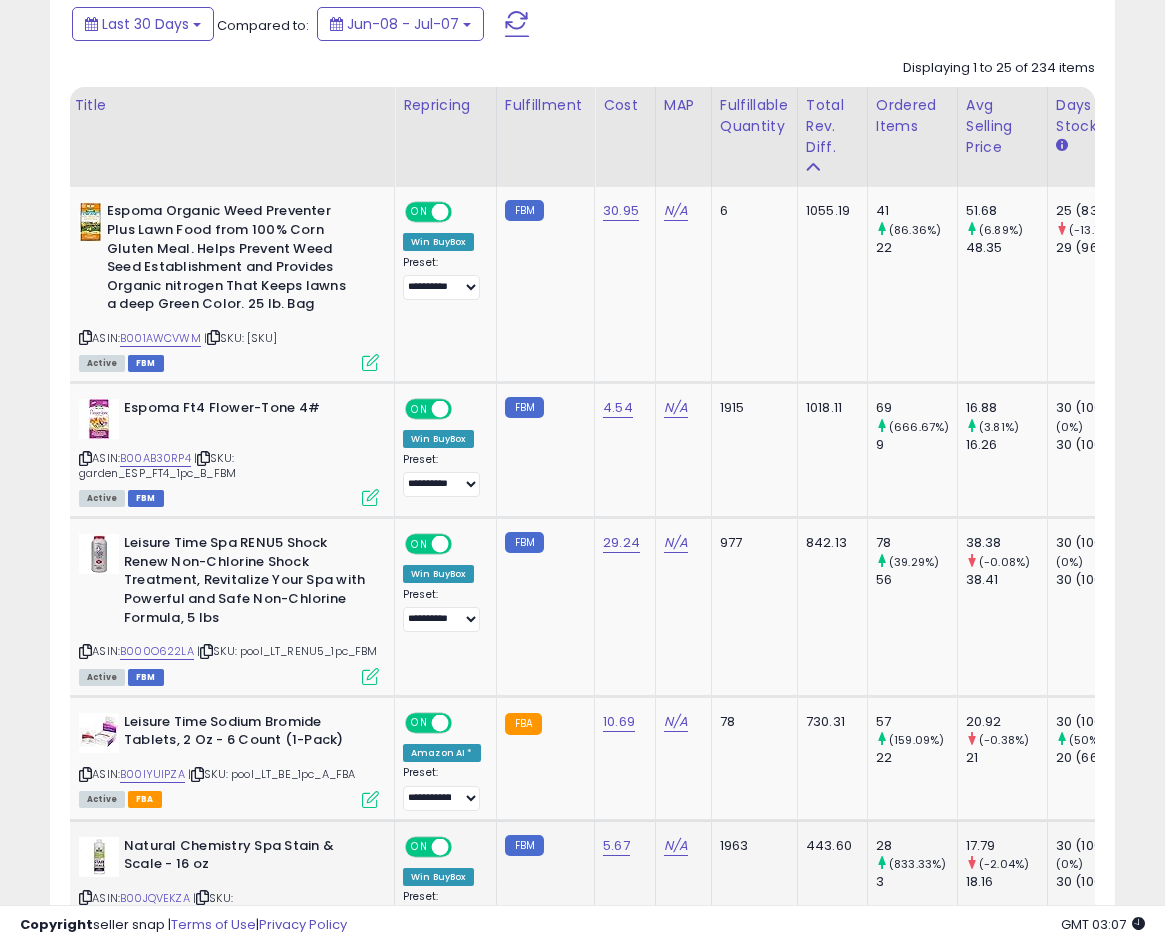 scroll, scrollTop: 618, scrollLeft: 0, axis: vertical 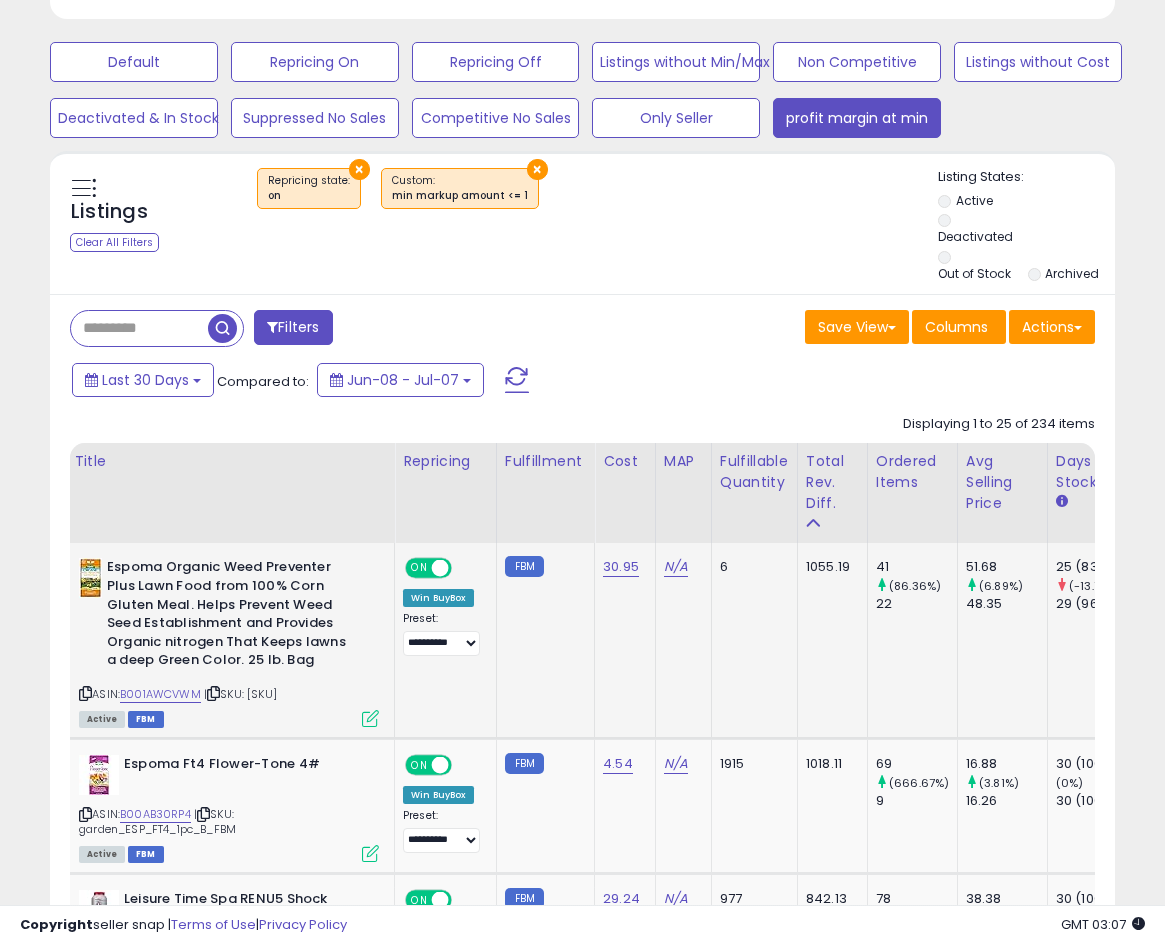 click at bounding box center [85, 693] 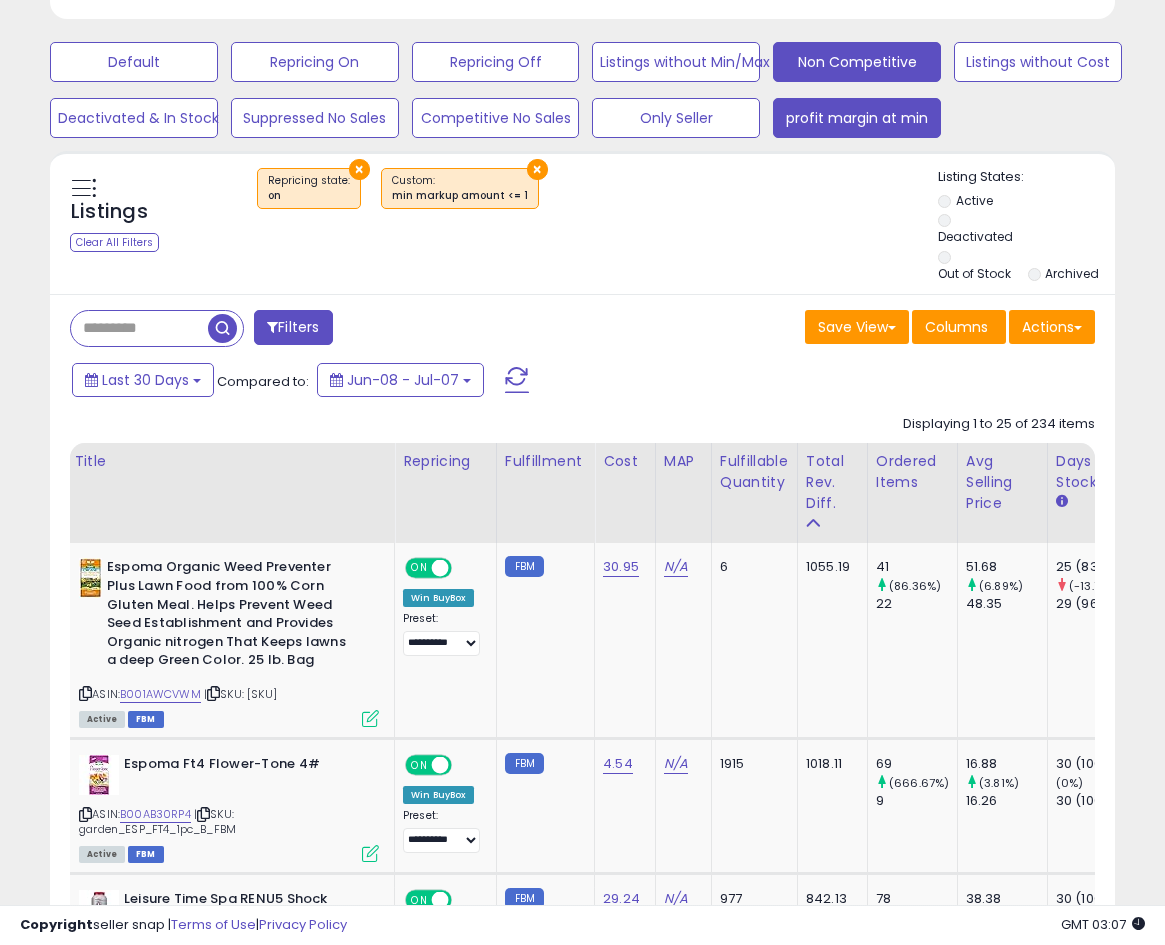 click on "Non Competitive" at bounding box center (134, 62) 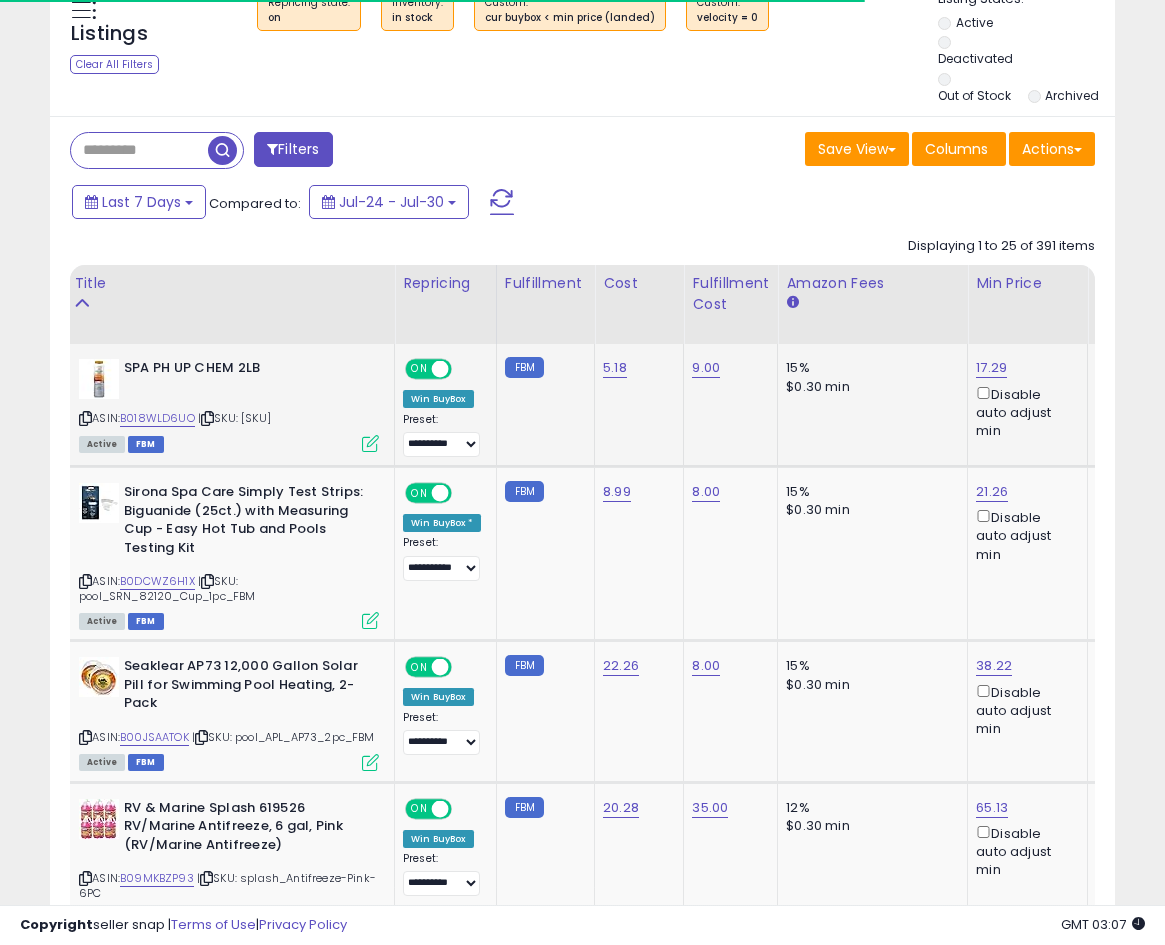 scroll, scrollTop: 795, scrollLeft: 0, axis: vertical 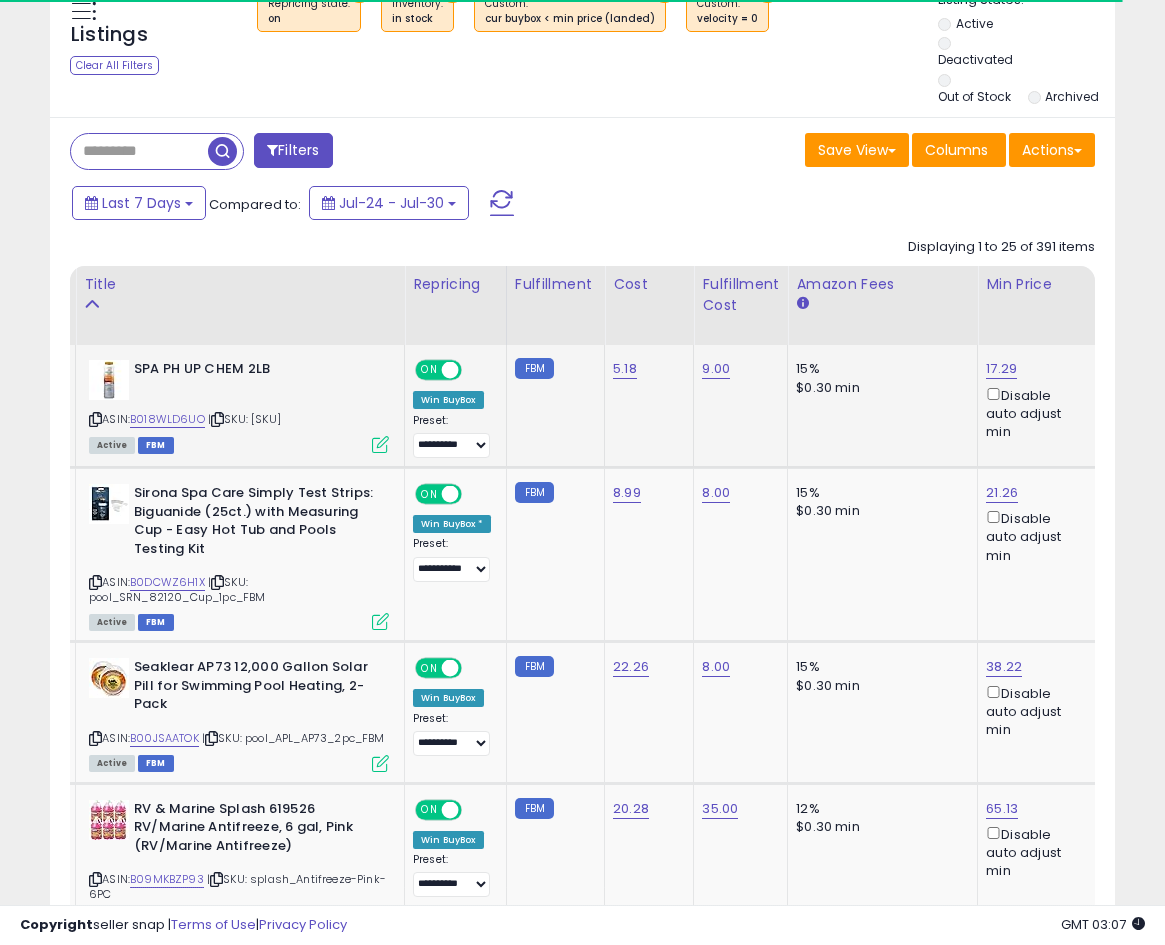 click at bounding box center [380, 444] 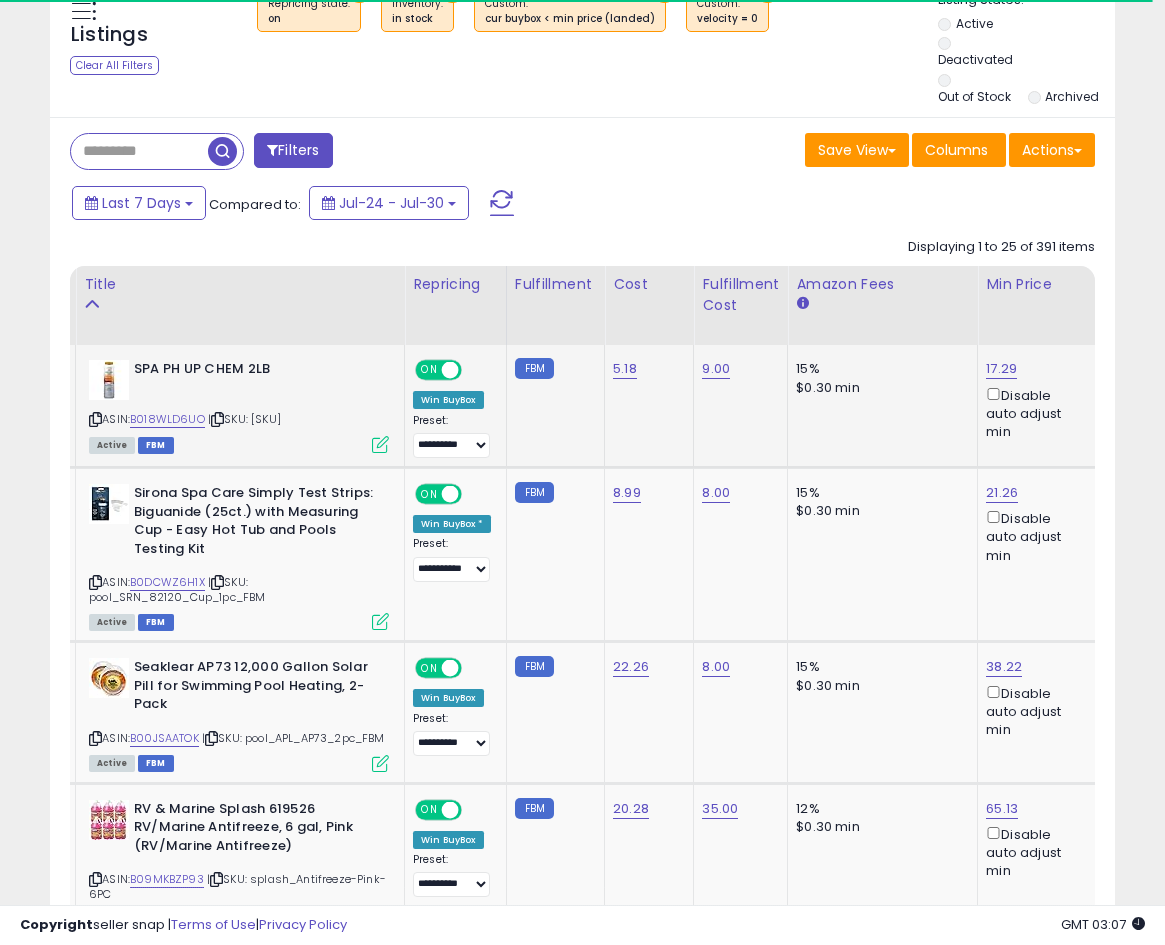 click on "B018WLD6UO" at bounding box center (167, 419) 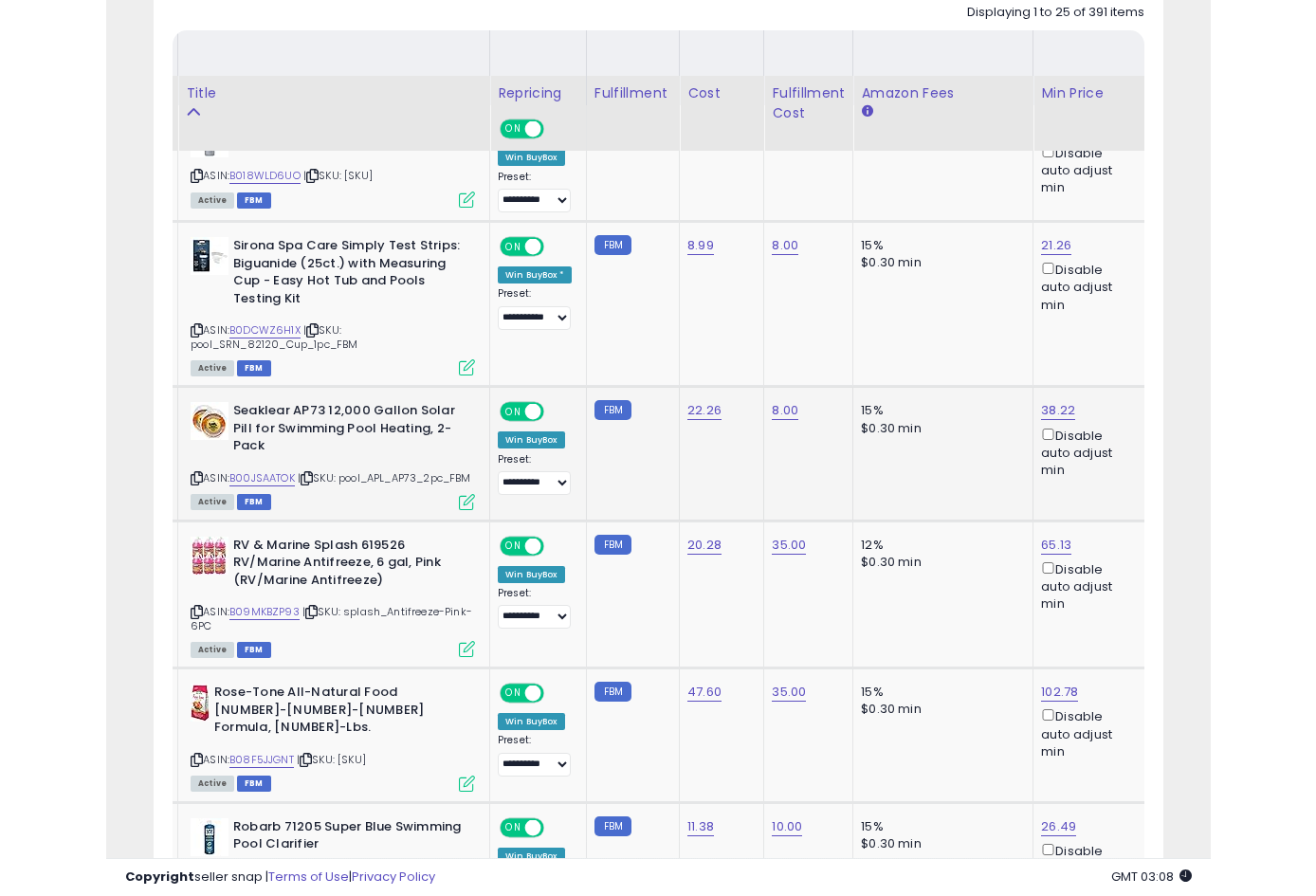 scroll, scrollTop: 1053, scrollLeft: 0, axis: vertical 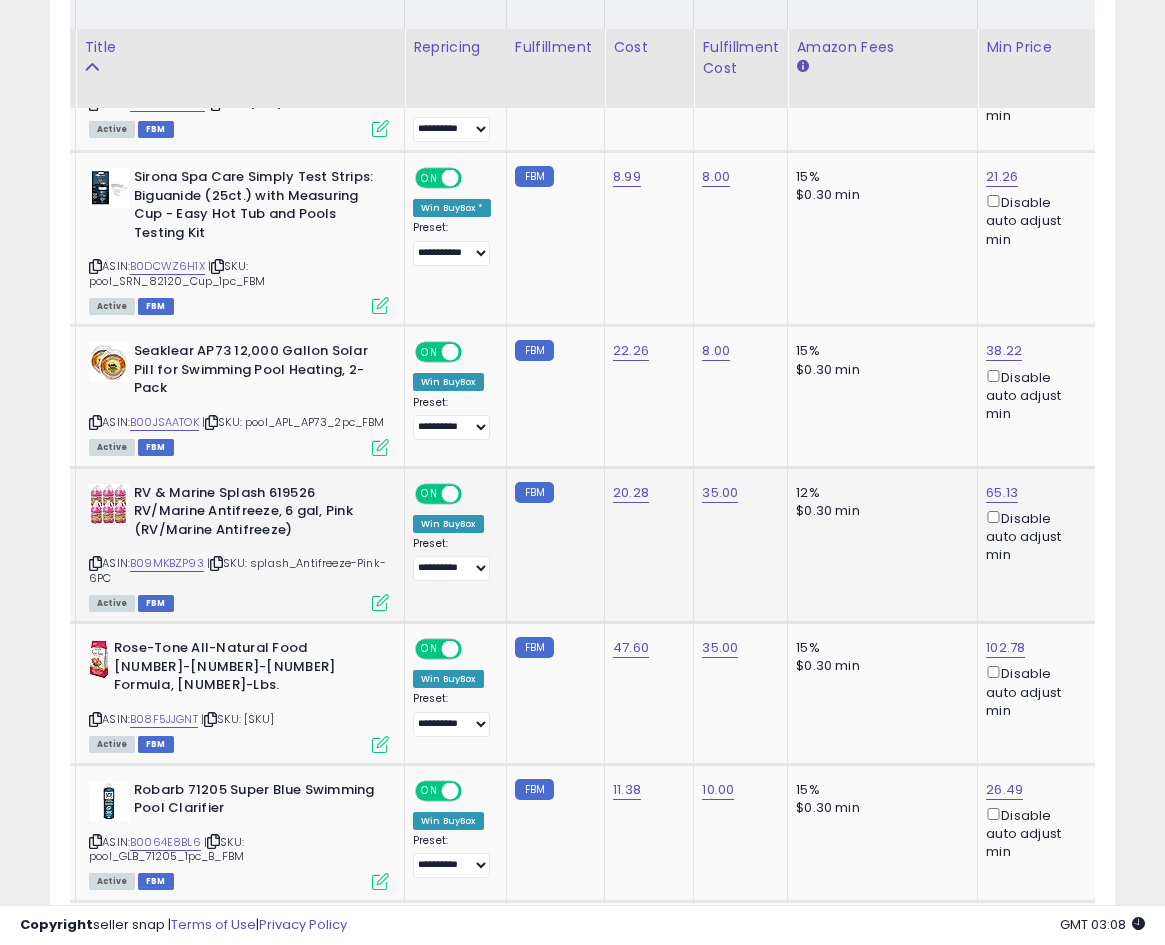 click on "B09MKBZP93" at bounding box center [167, 563] 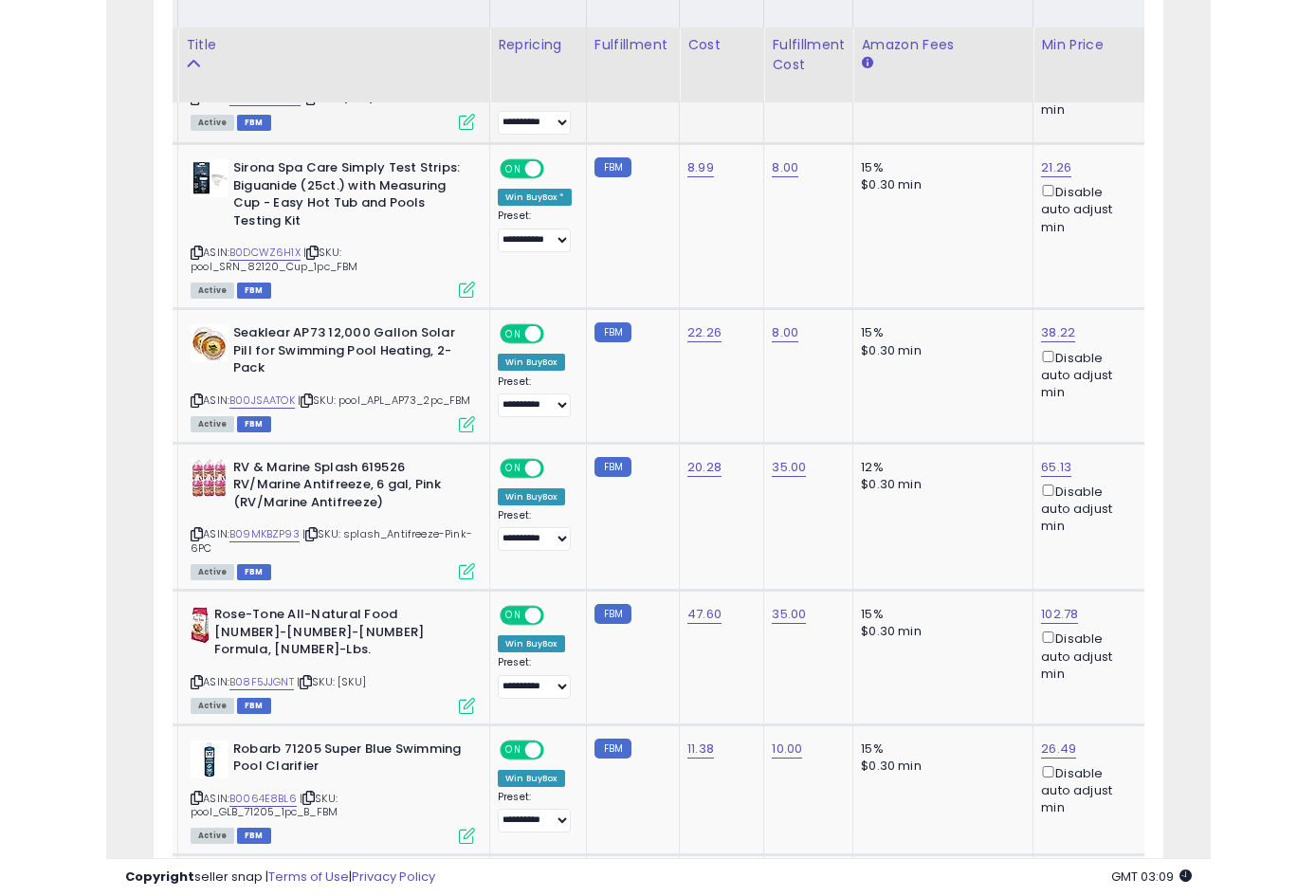 scroll, scrollTop: 947759, scrollLeft: 947419, axis: both 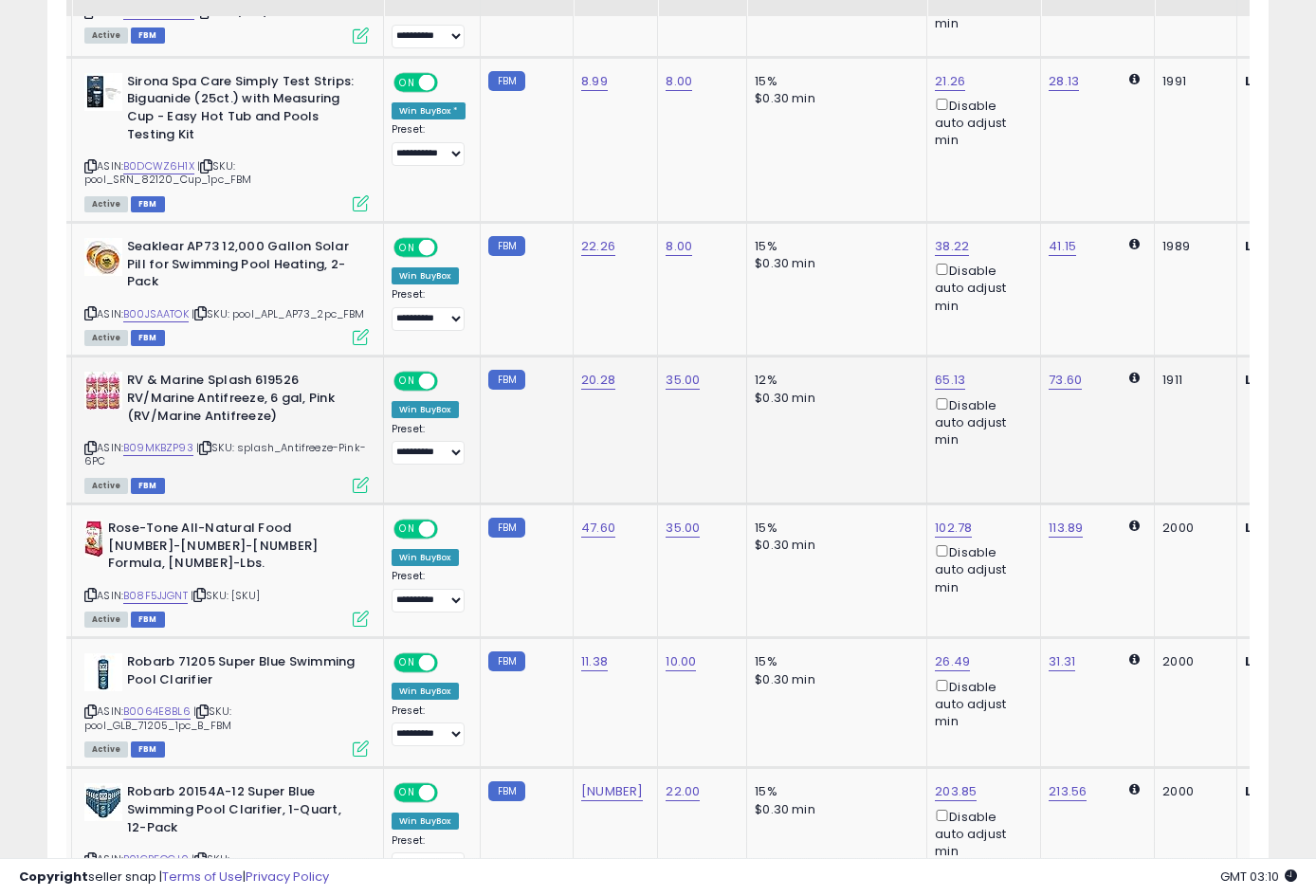 click at bounding box center [360, 485] 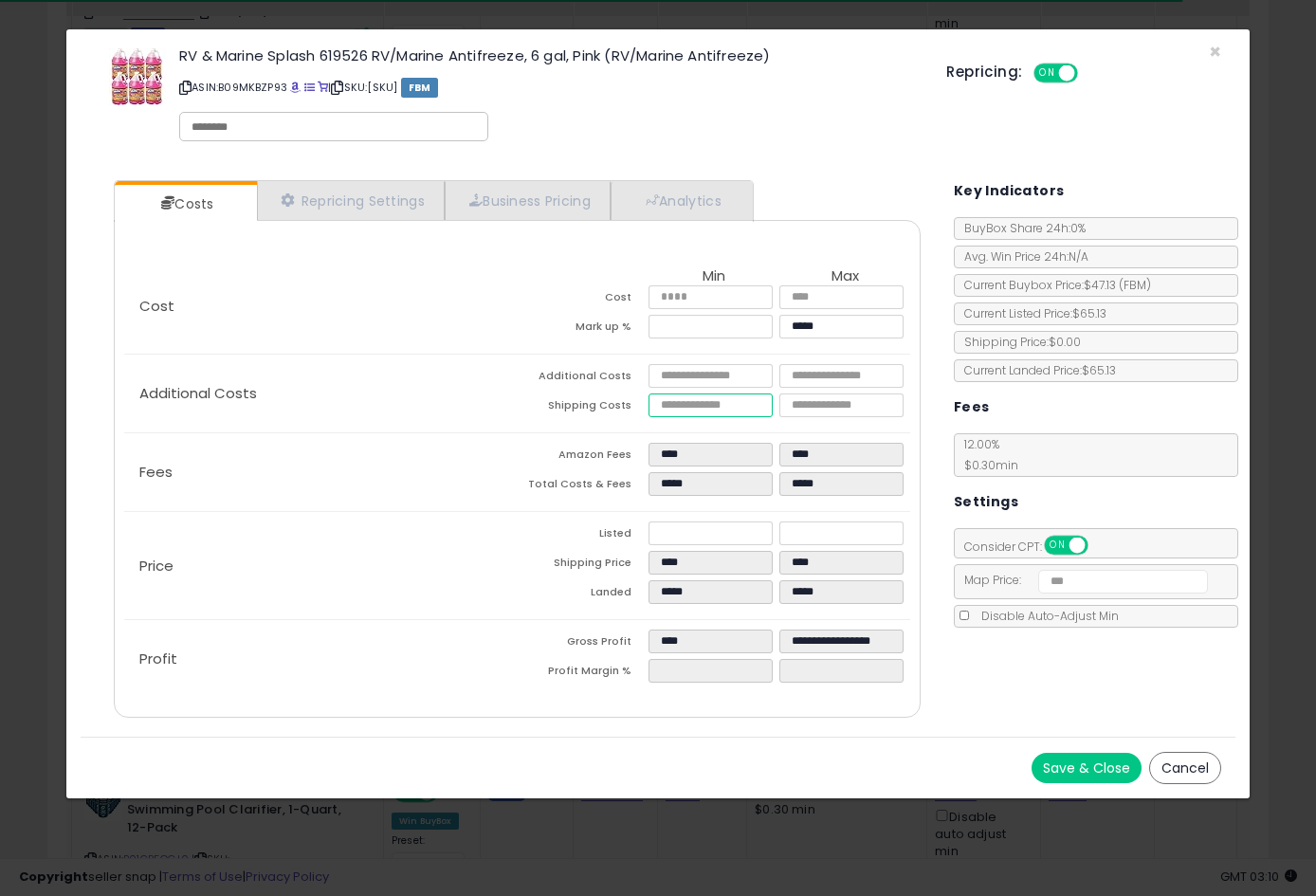click on "*****" at bounding box center [710, 405] 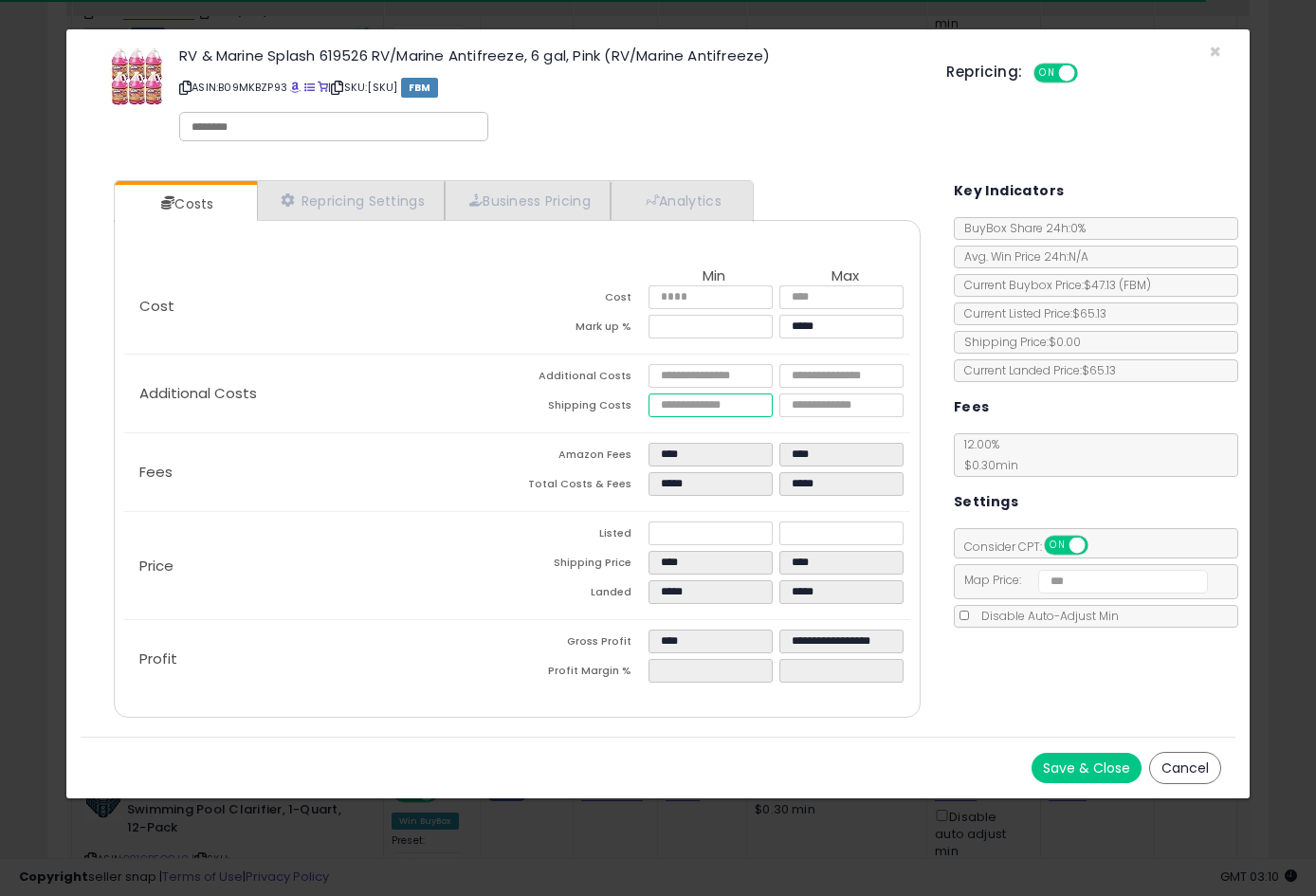 click on "*****" at bounding box center [710, 405] 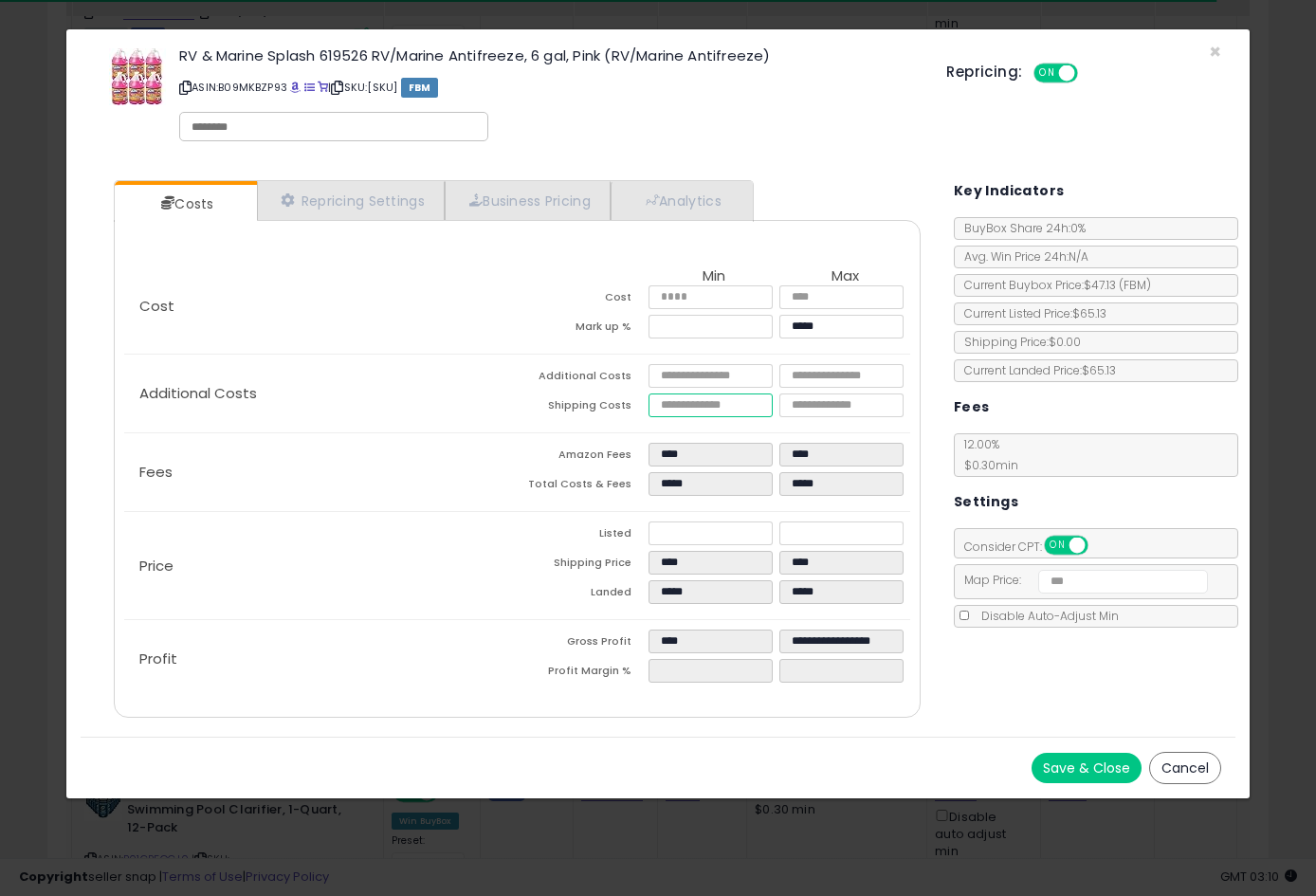 click on "*****" at bounding box center (710, 405) 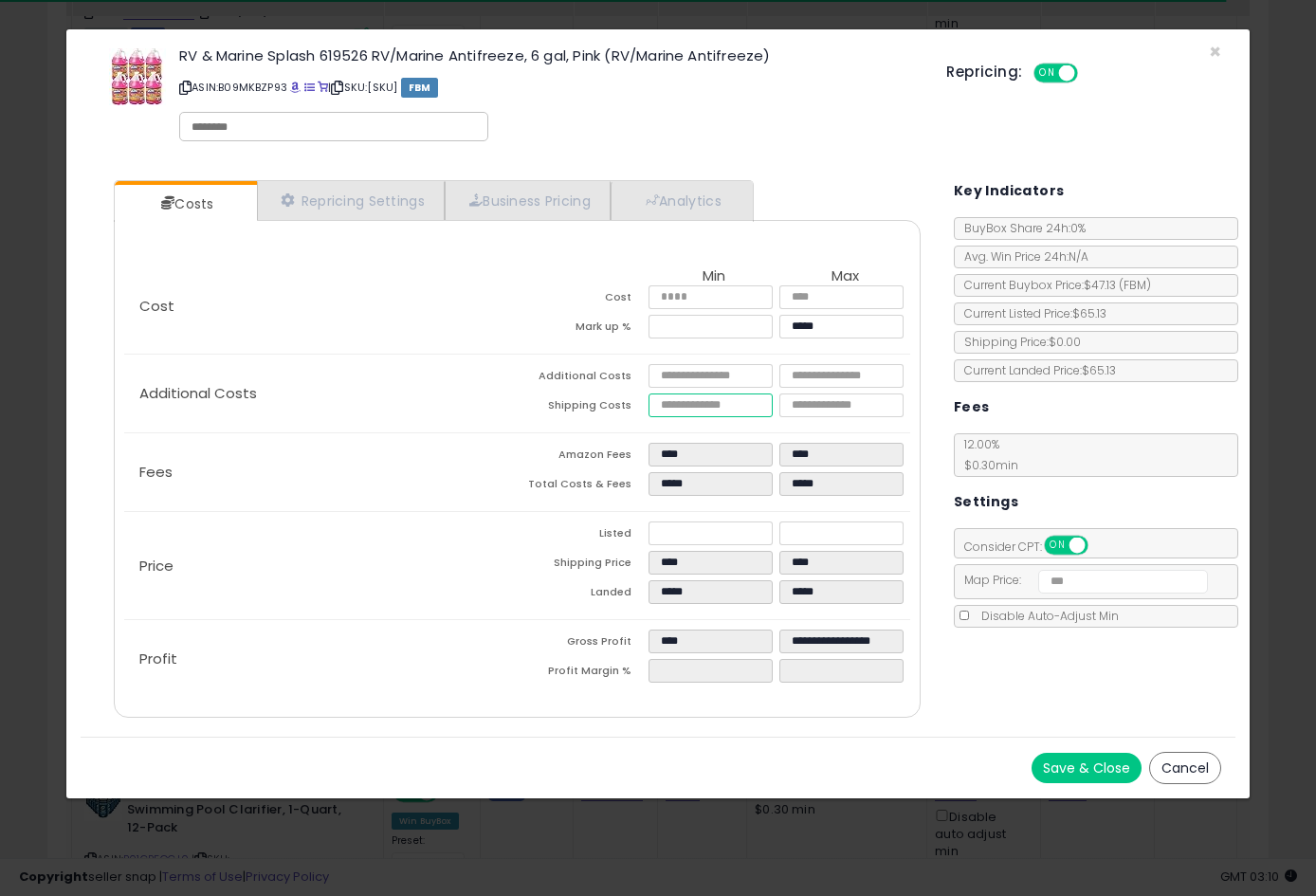 type on "*" 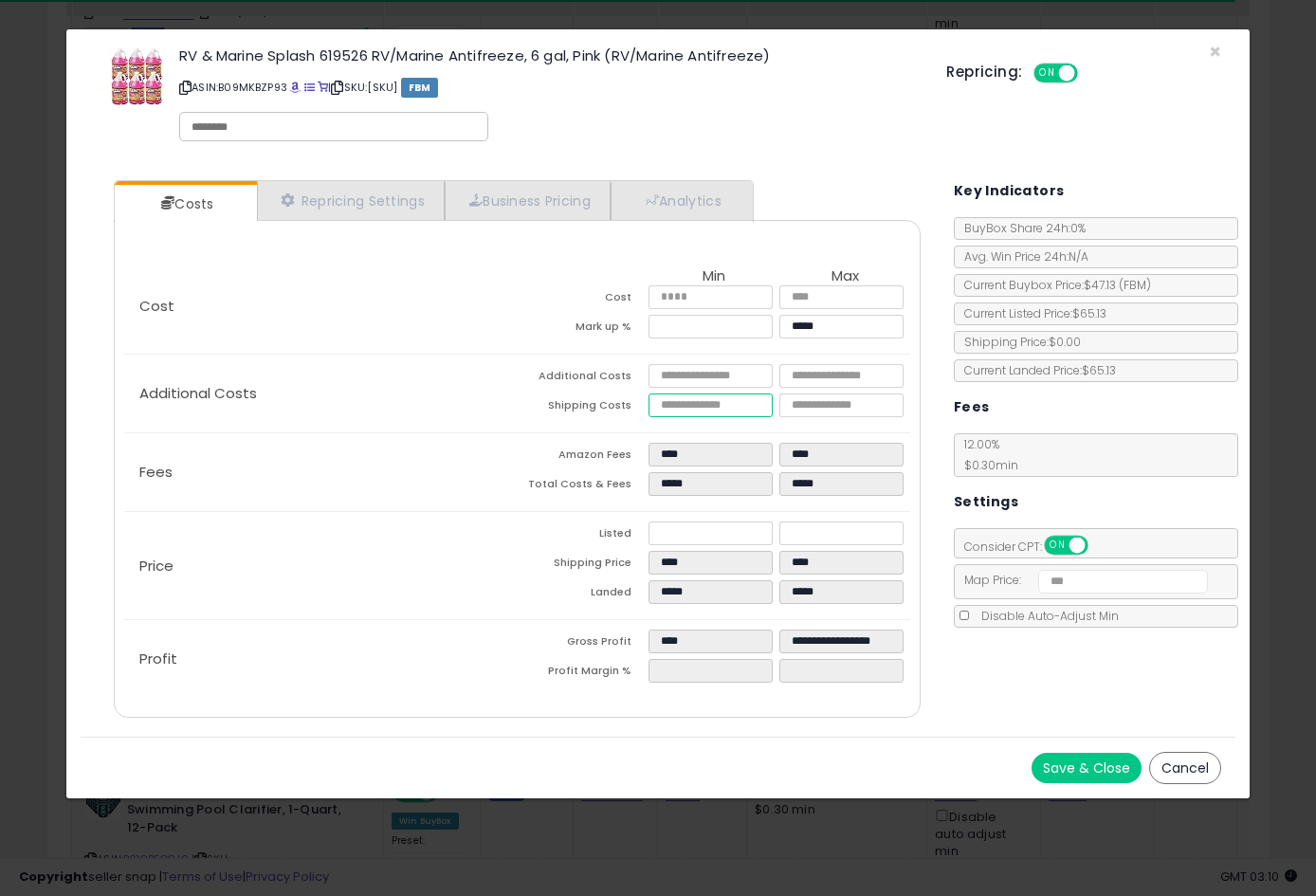 type on "**" 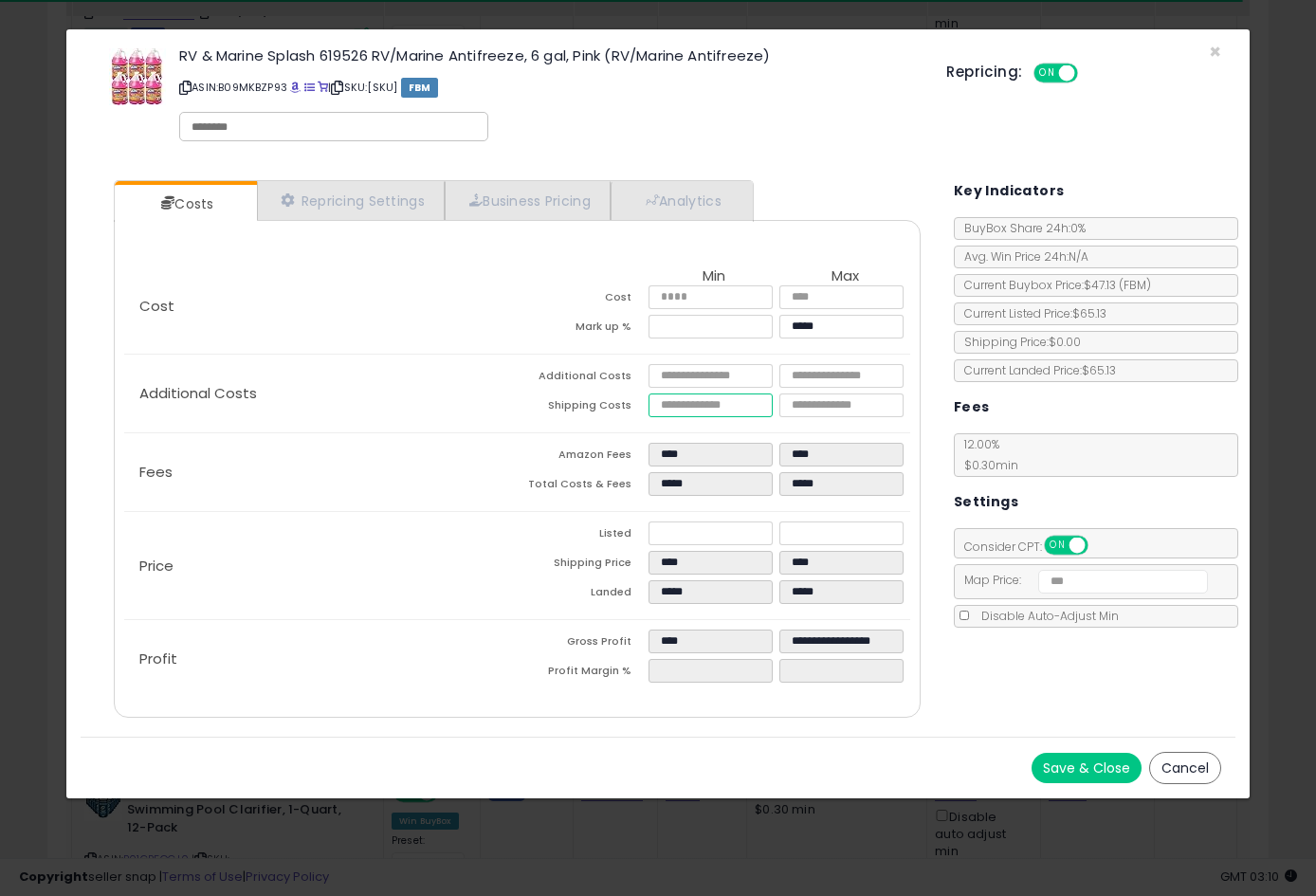 type on "**" 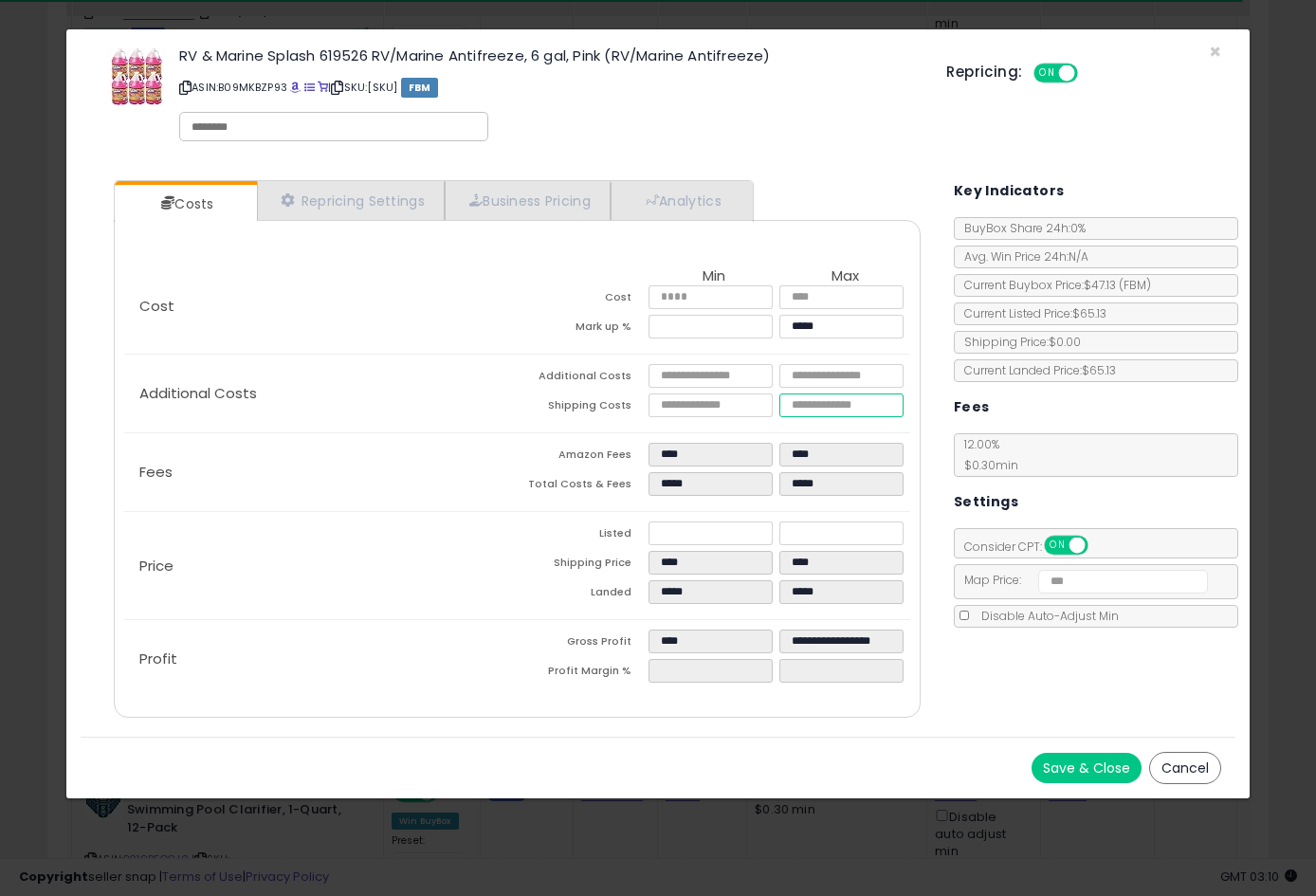 type on "******" 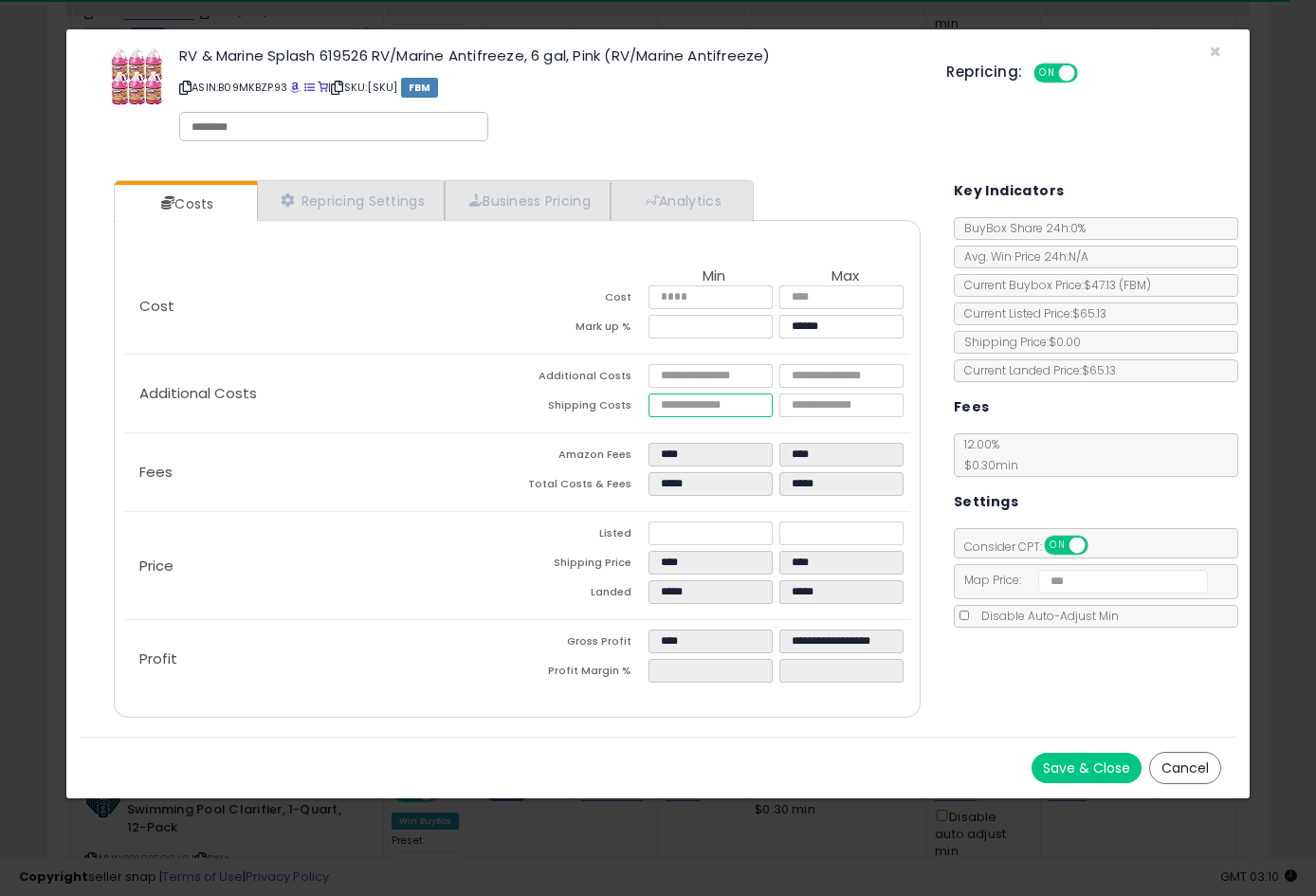 click on "*****" at bounding box center [710, 405] 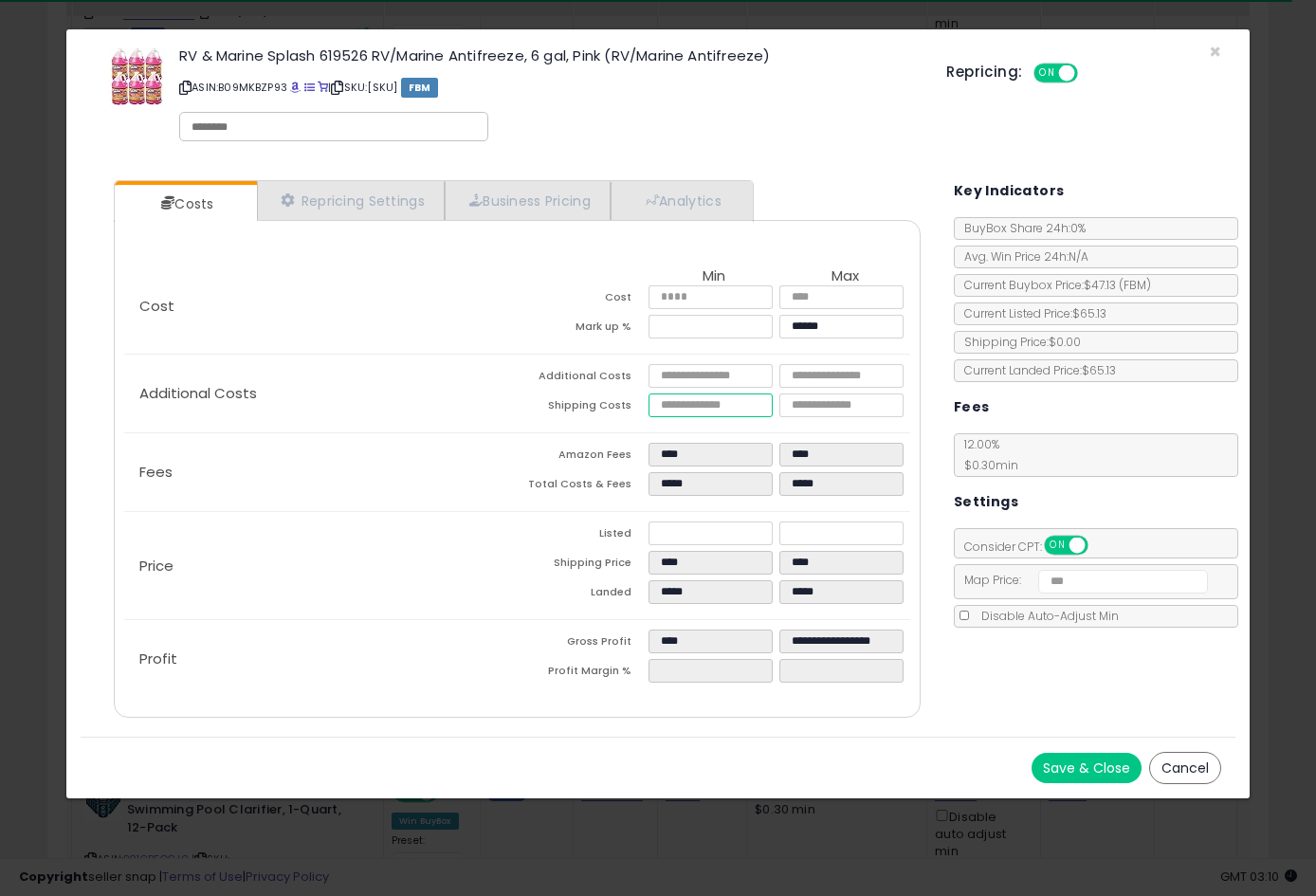 type on "****" 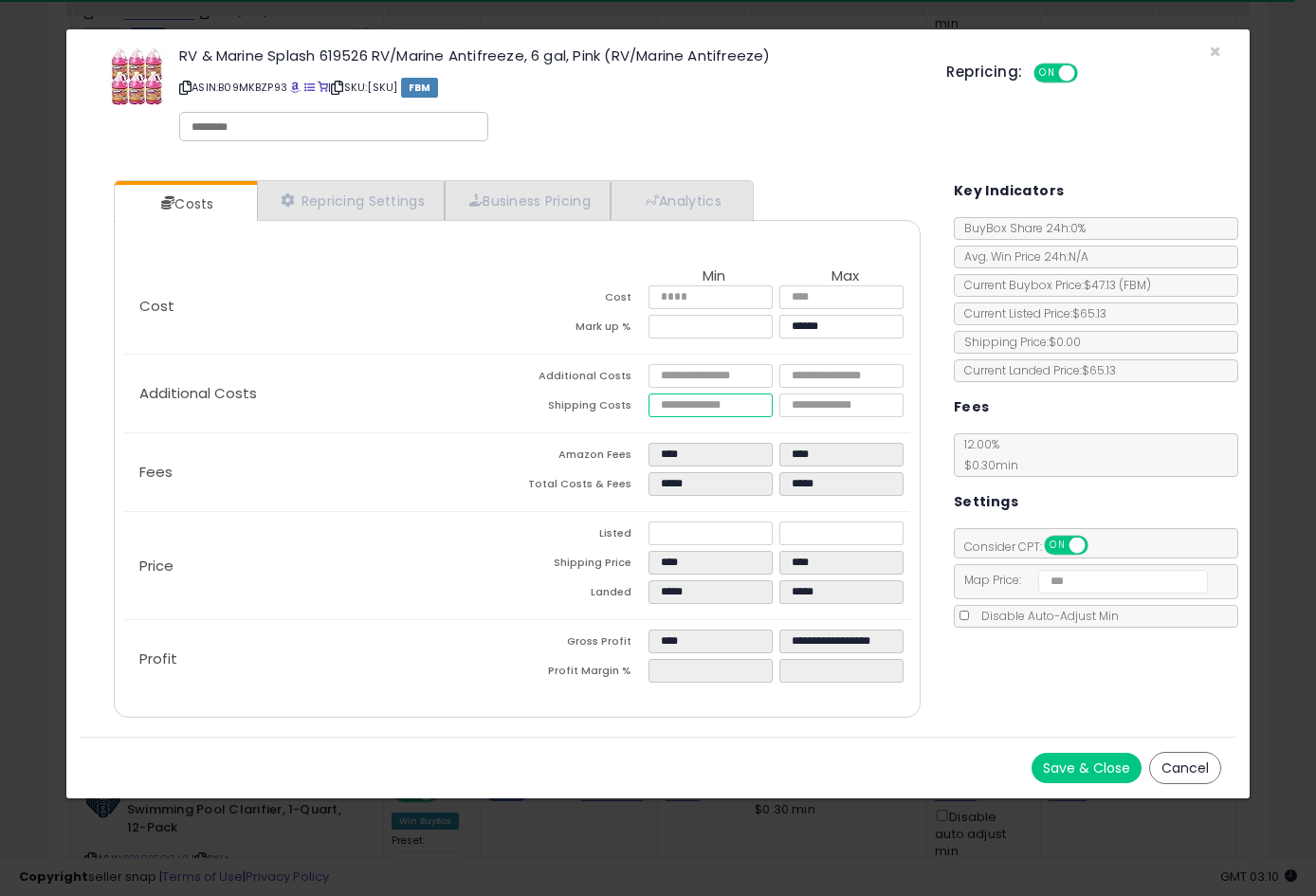 type on "*****" 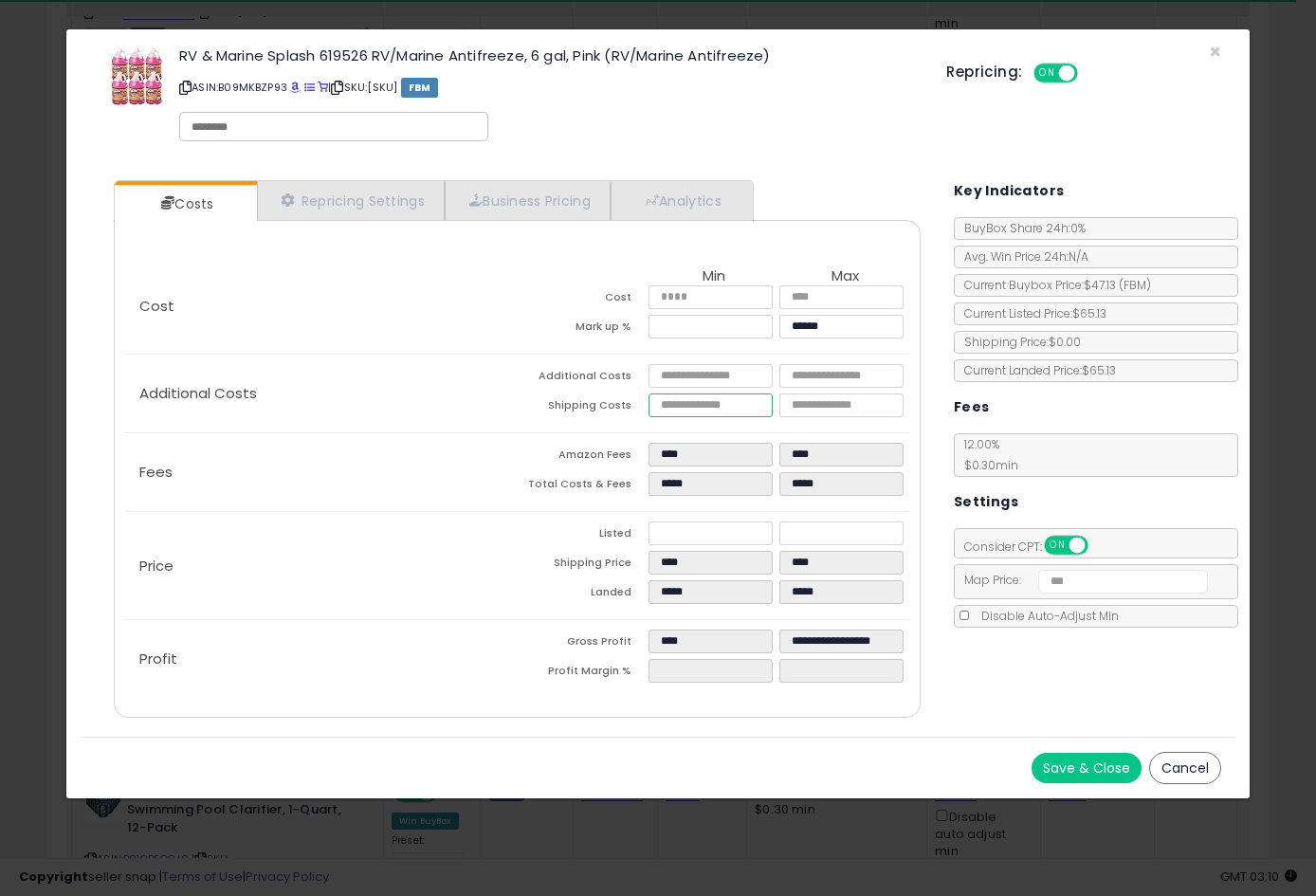 type on "*****" 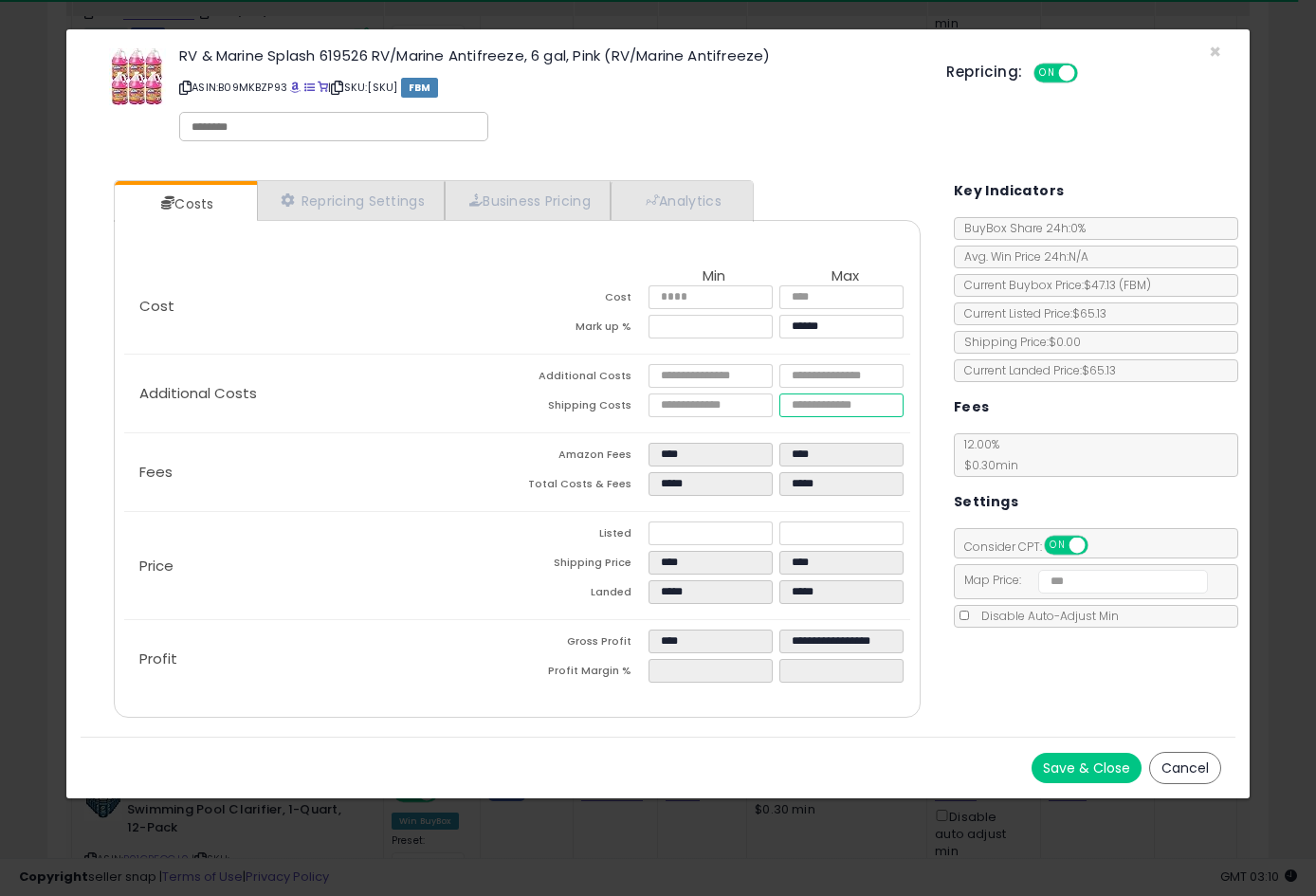 type on "******" 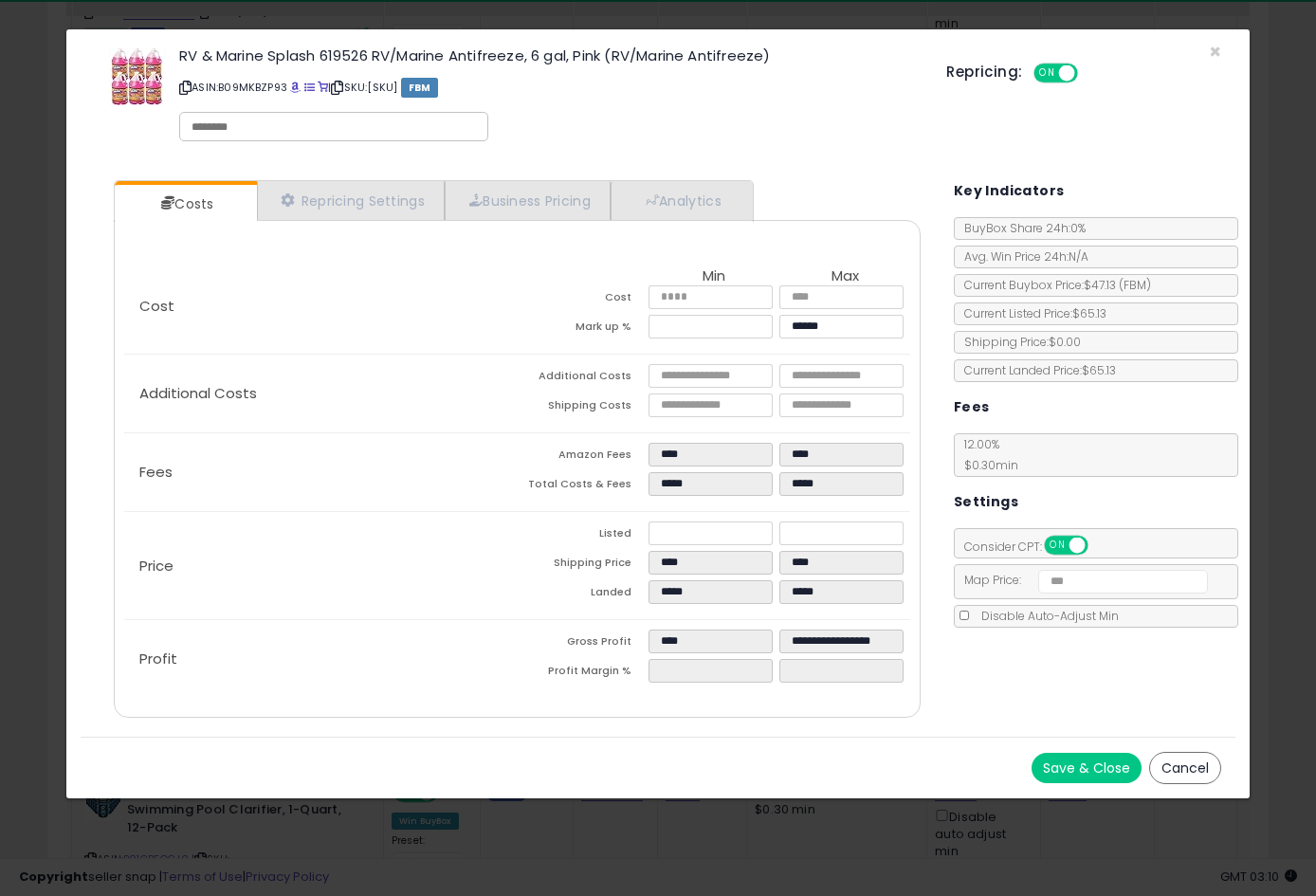 click on "Repricing:
ON   OFF" at bounding box center [1083, 70] 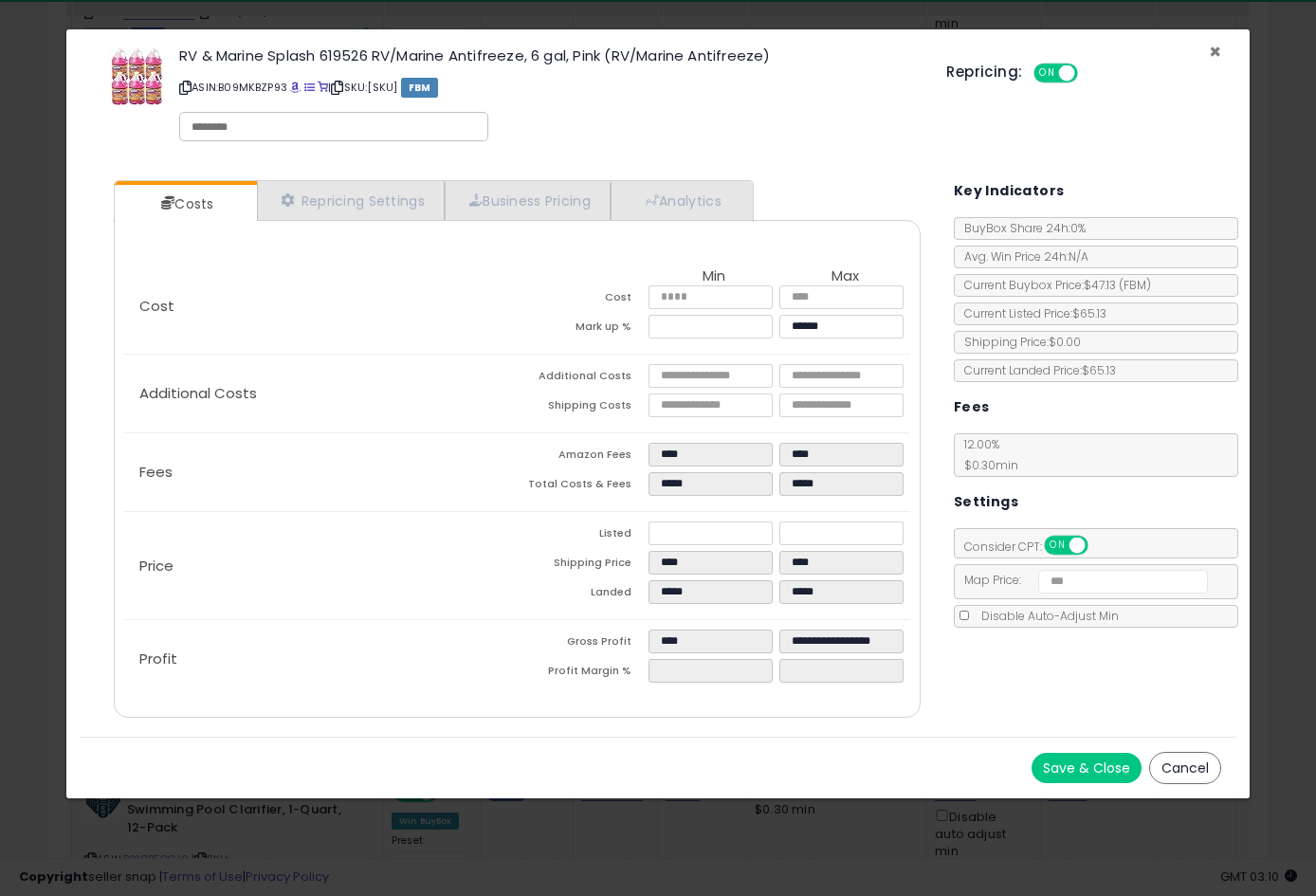 click on "×" at bounding box center [1215, 51] 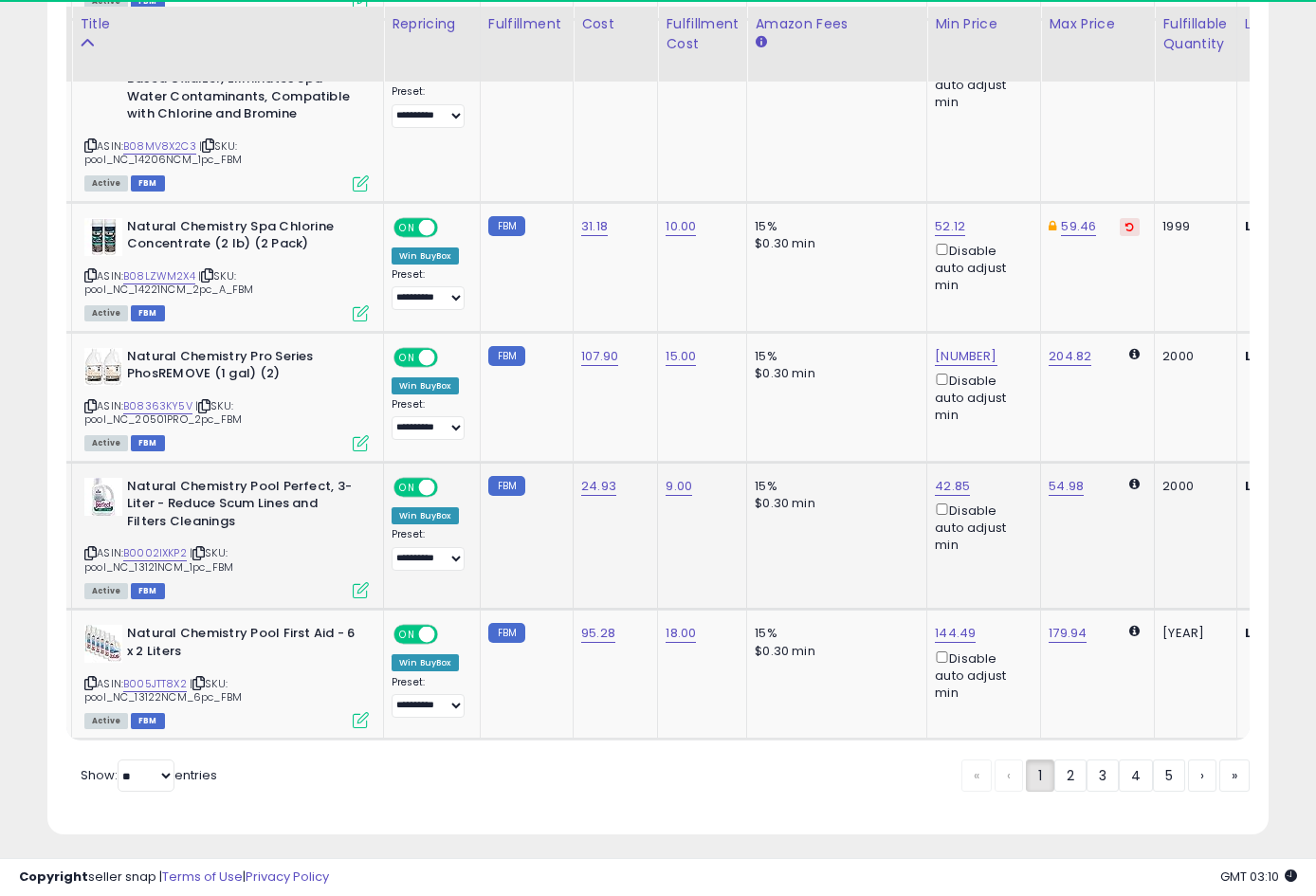 scroll, scrollTop: 3685, scrollLeft: 0, axis: vertical 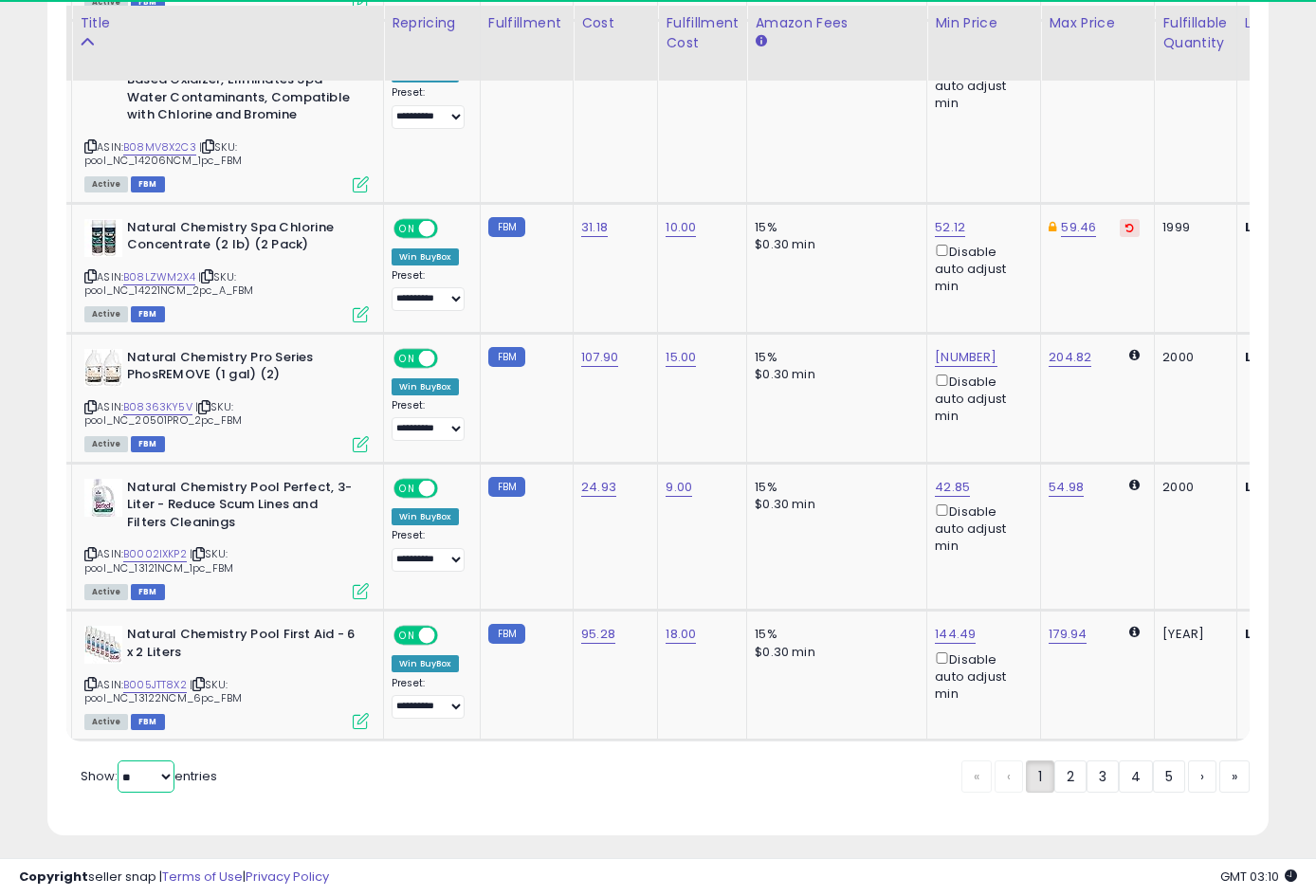 select on "**" 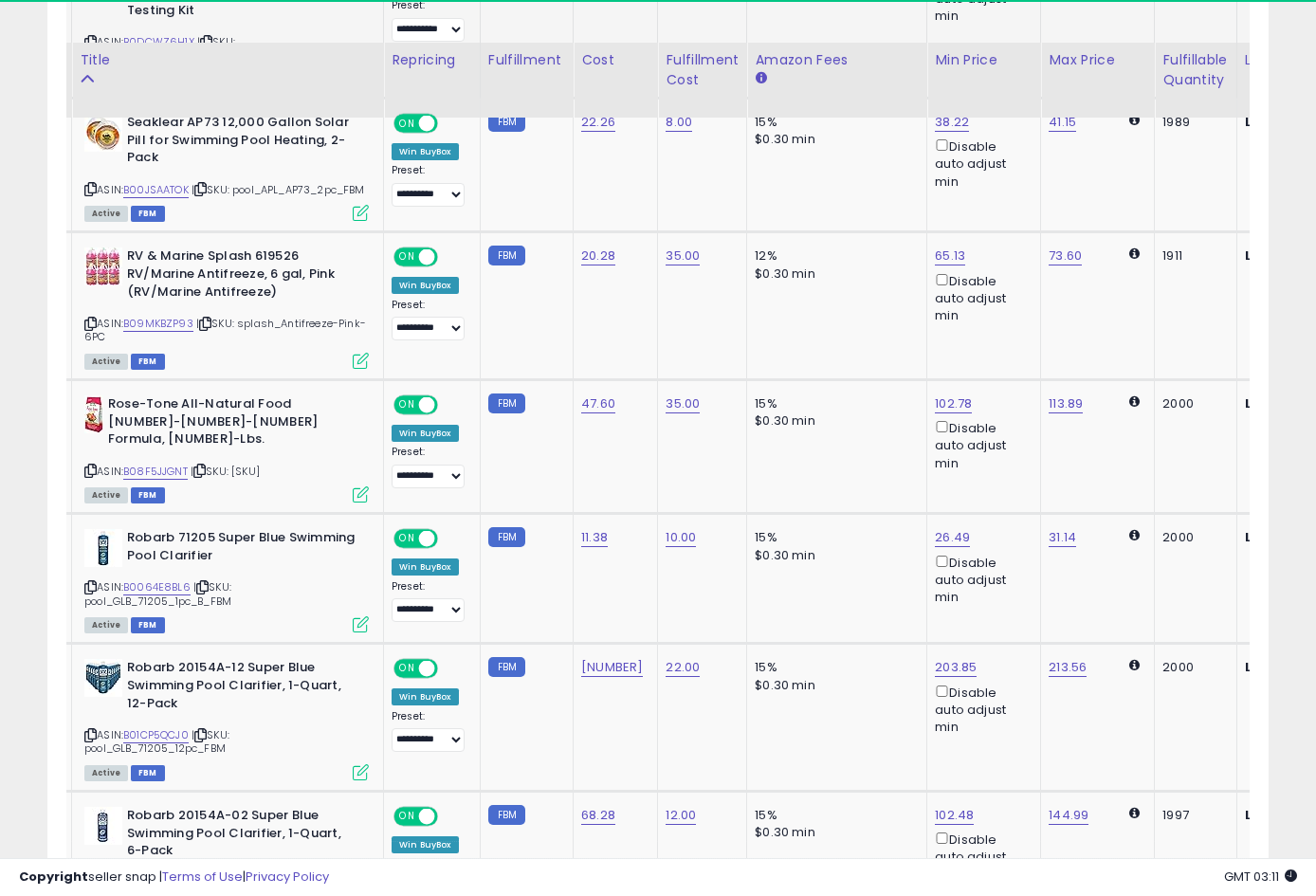 scroll, scrollTop: 1256, scrollLeft: 0, axis: vertical 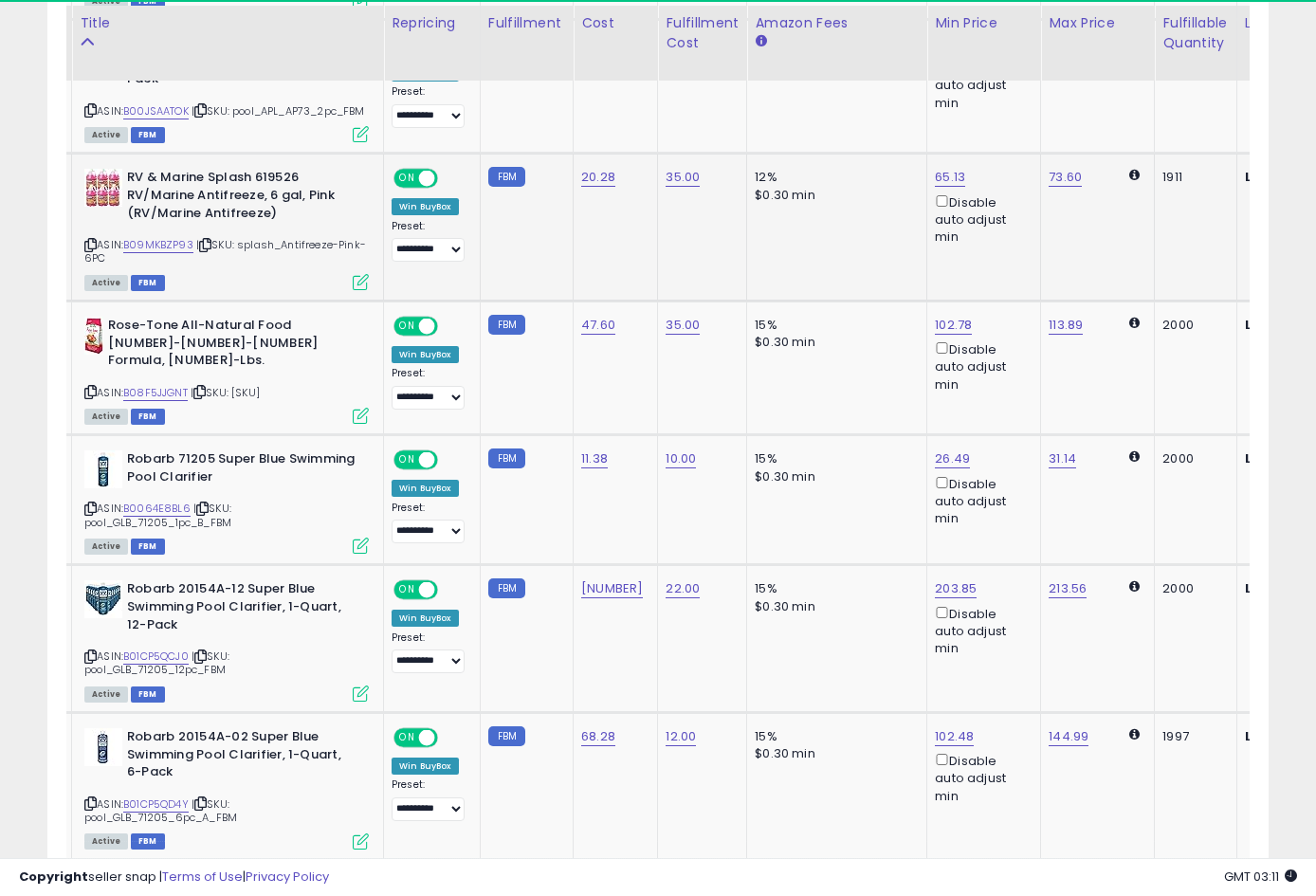 click at bounding box center [360, 282] 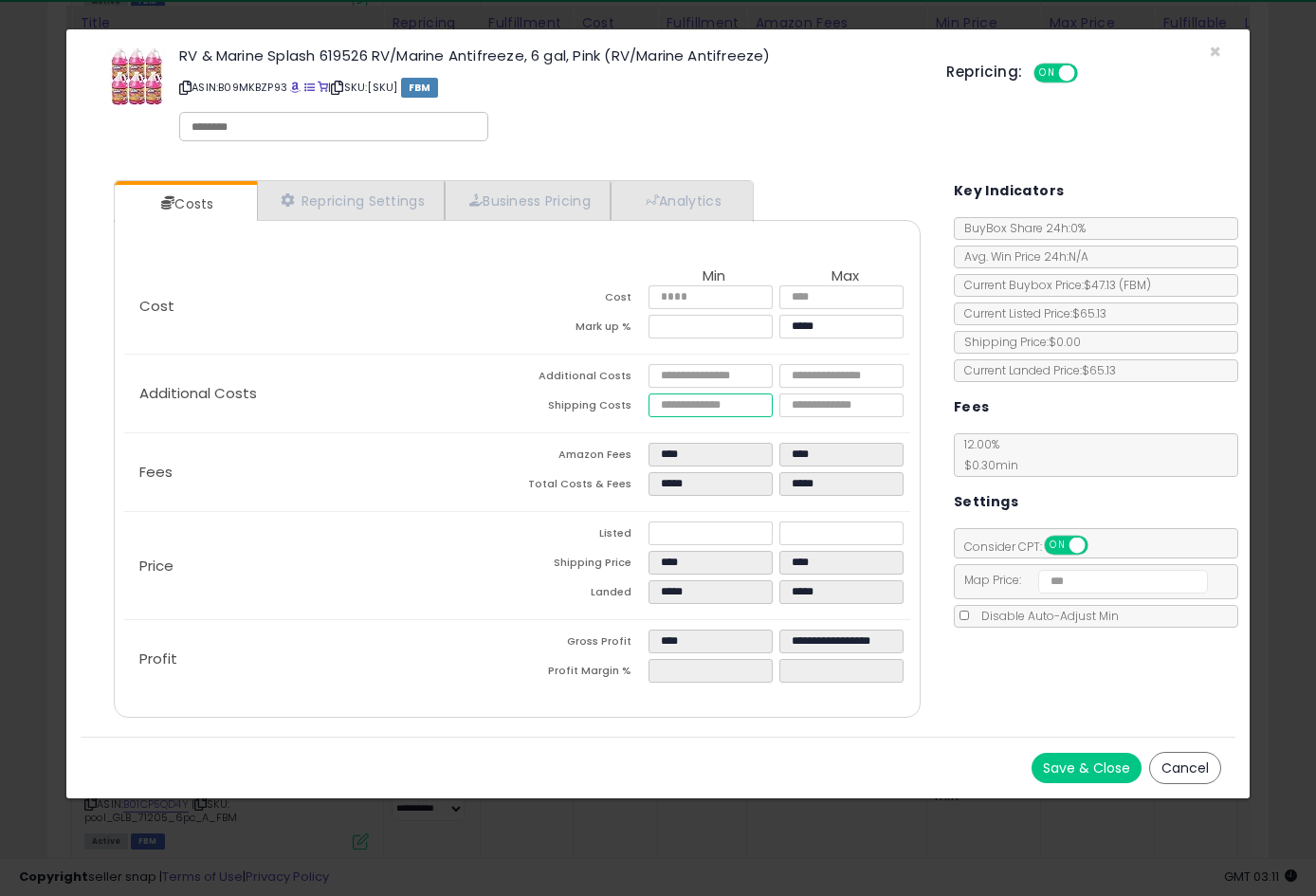 click on "*****" at bounding box center [710, 405] 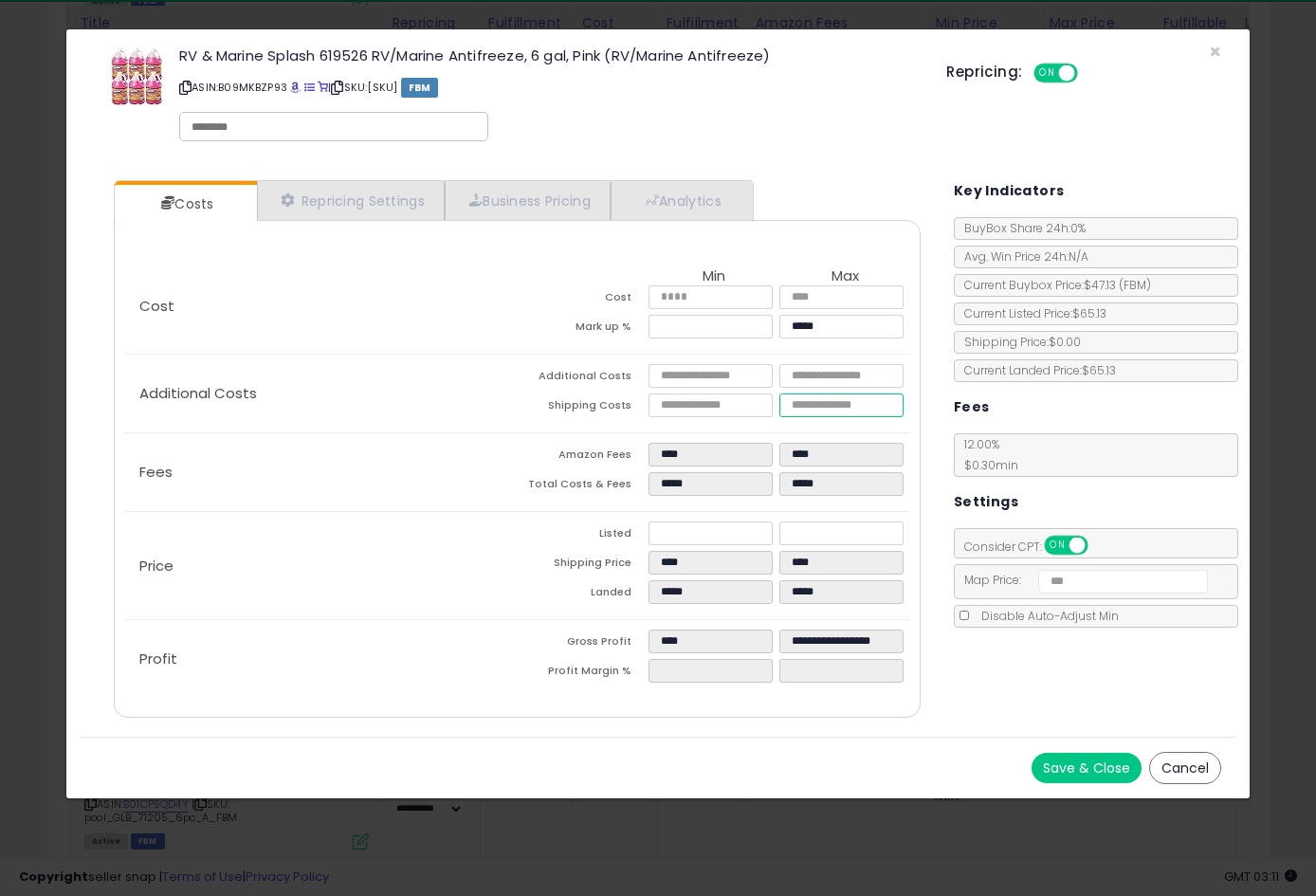 type on "******" 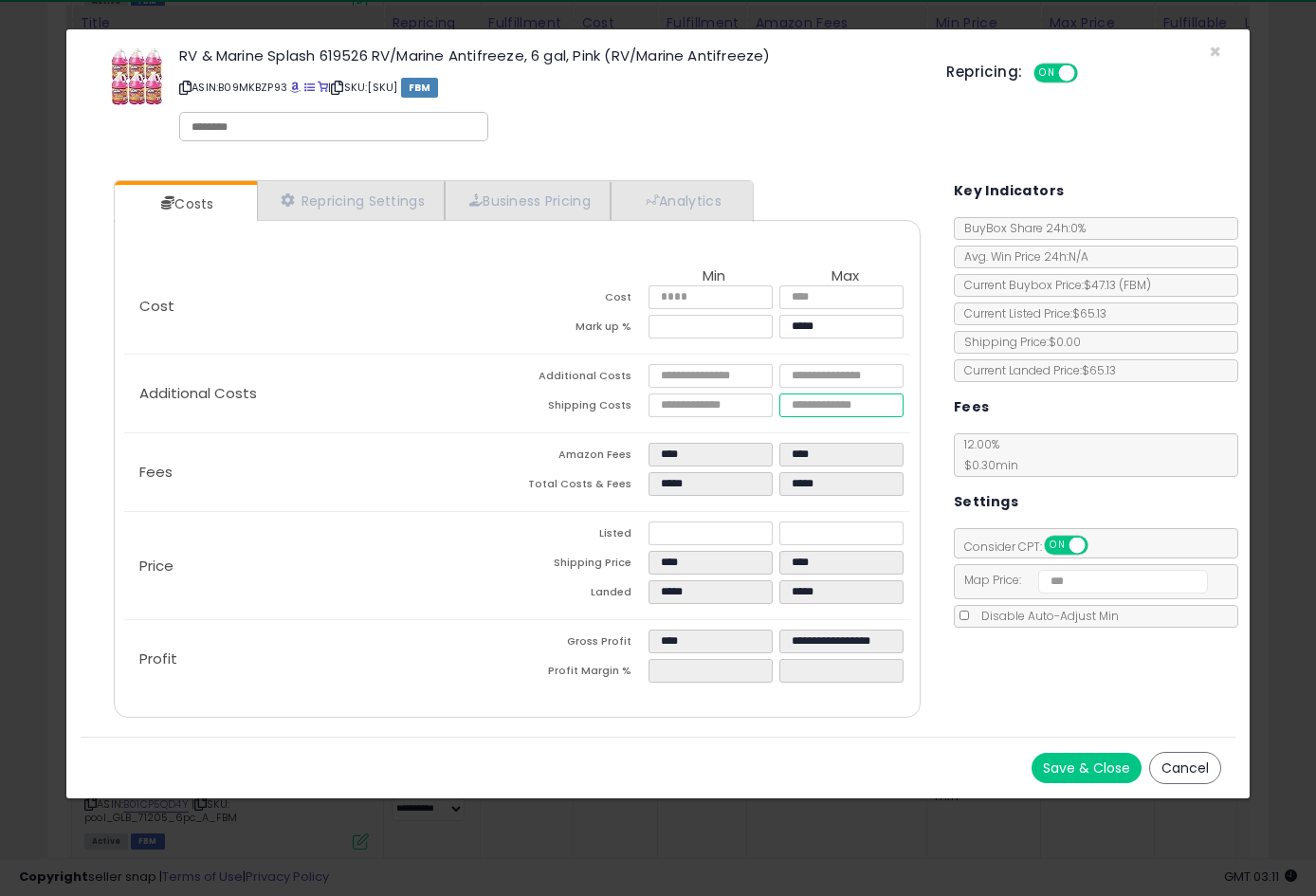 type on "****" 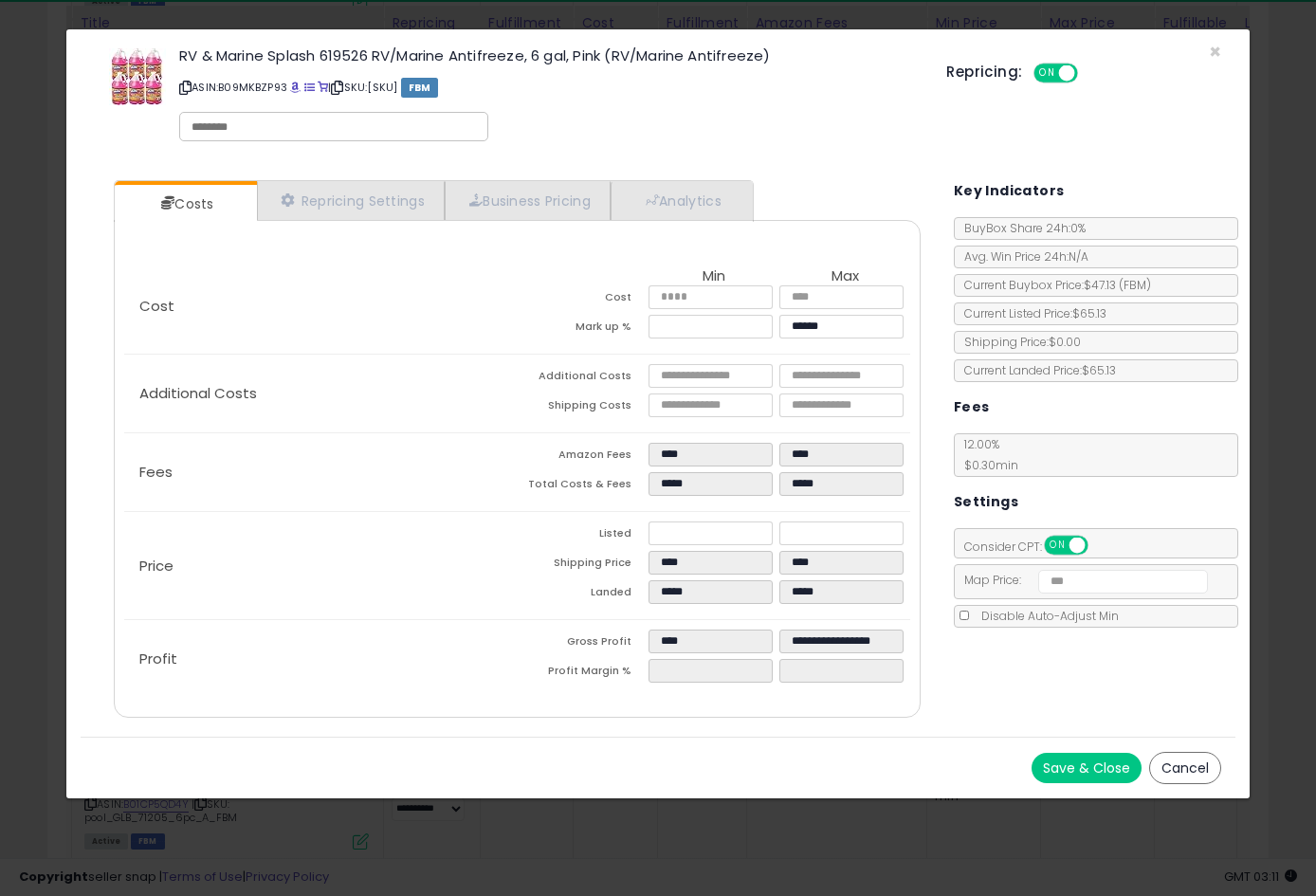 click on "Save & Close" at bounding box center [1087, 768] 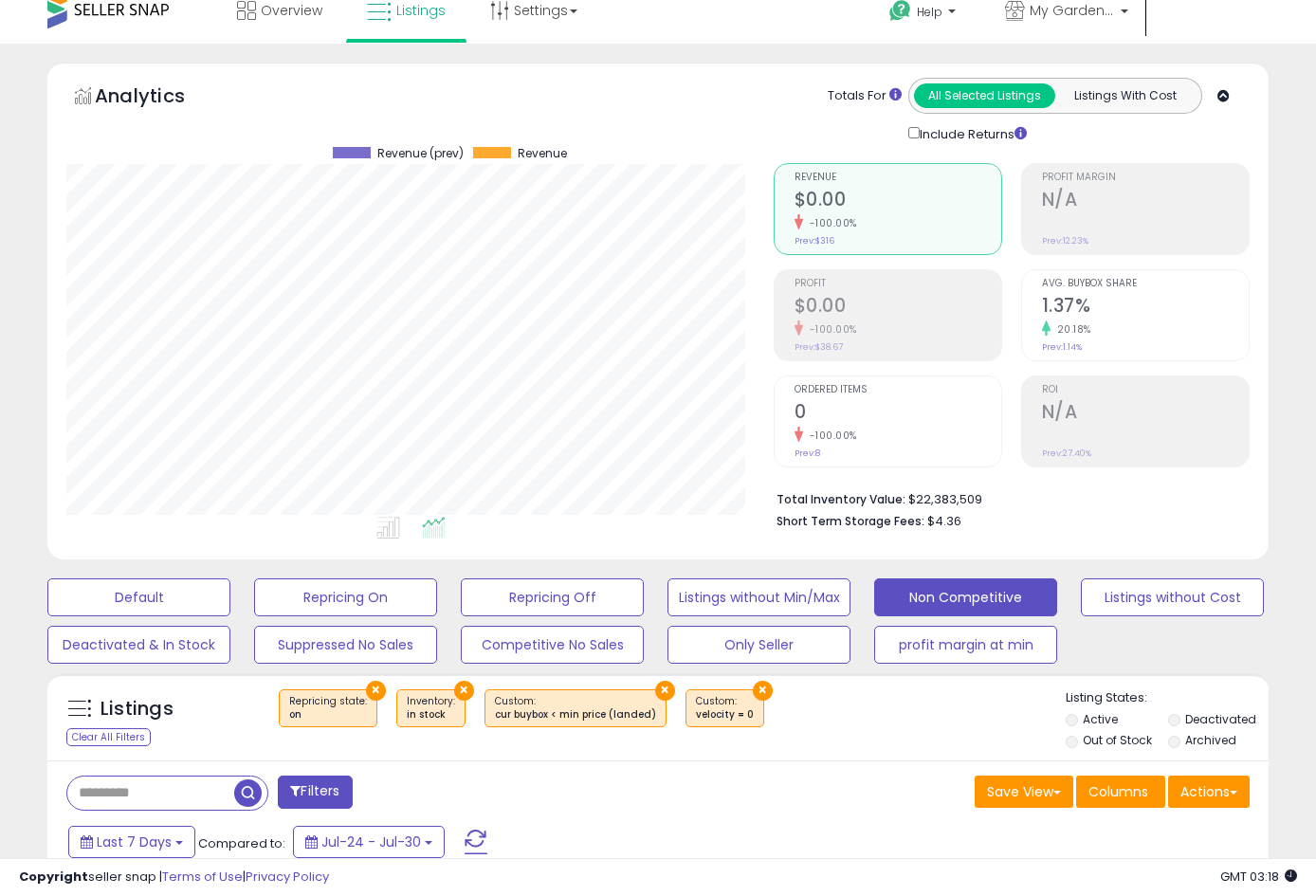 scroll, scrollTop: 101, scrollLeft: 0, axis: vertical 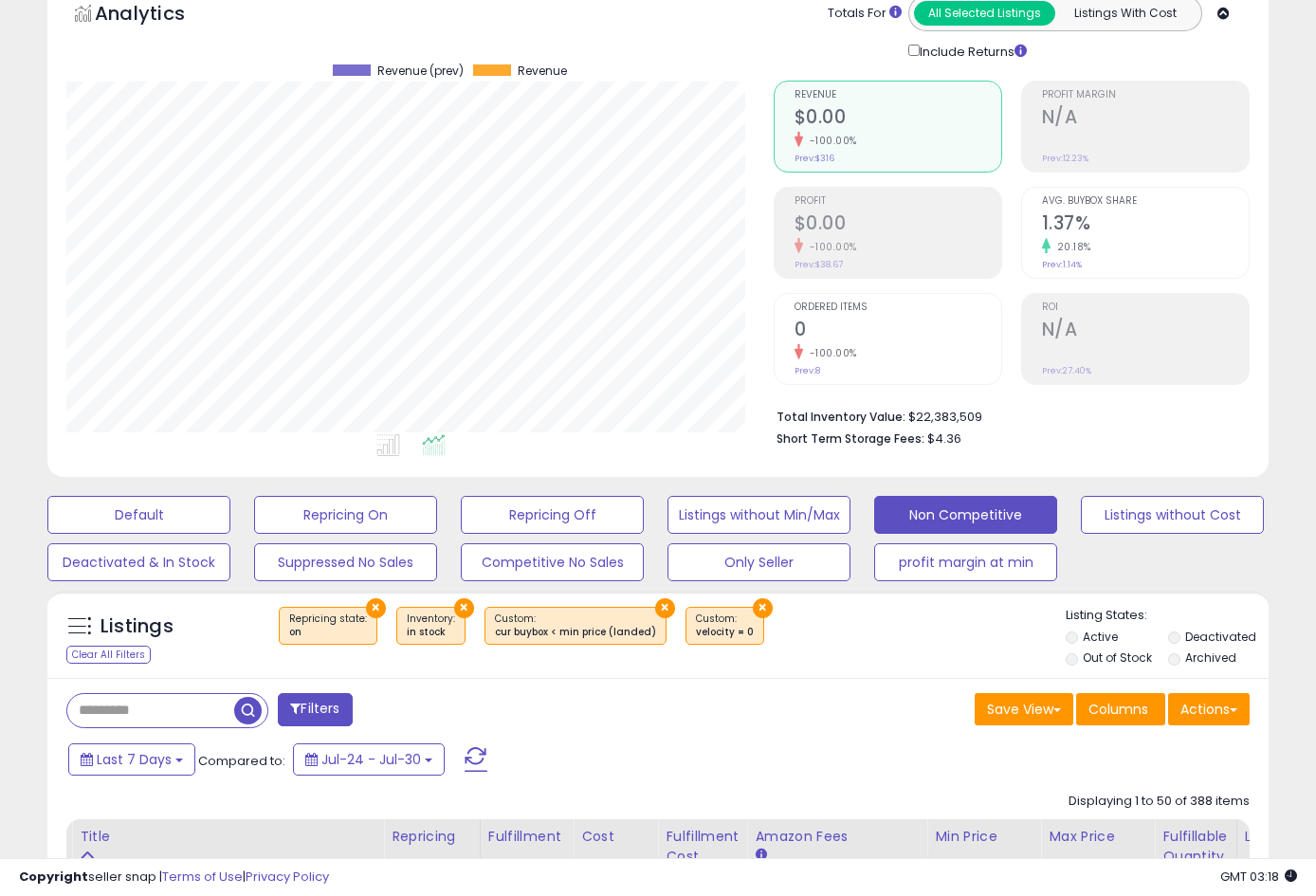 click at bounding box center (151, 710) 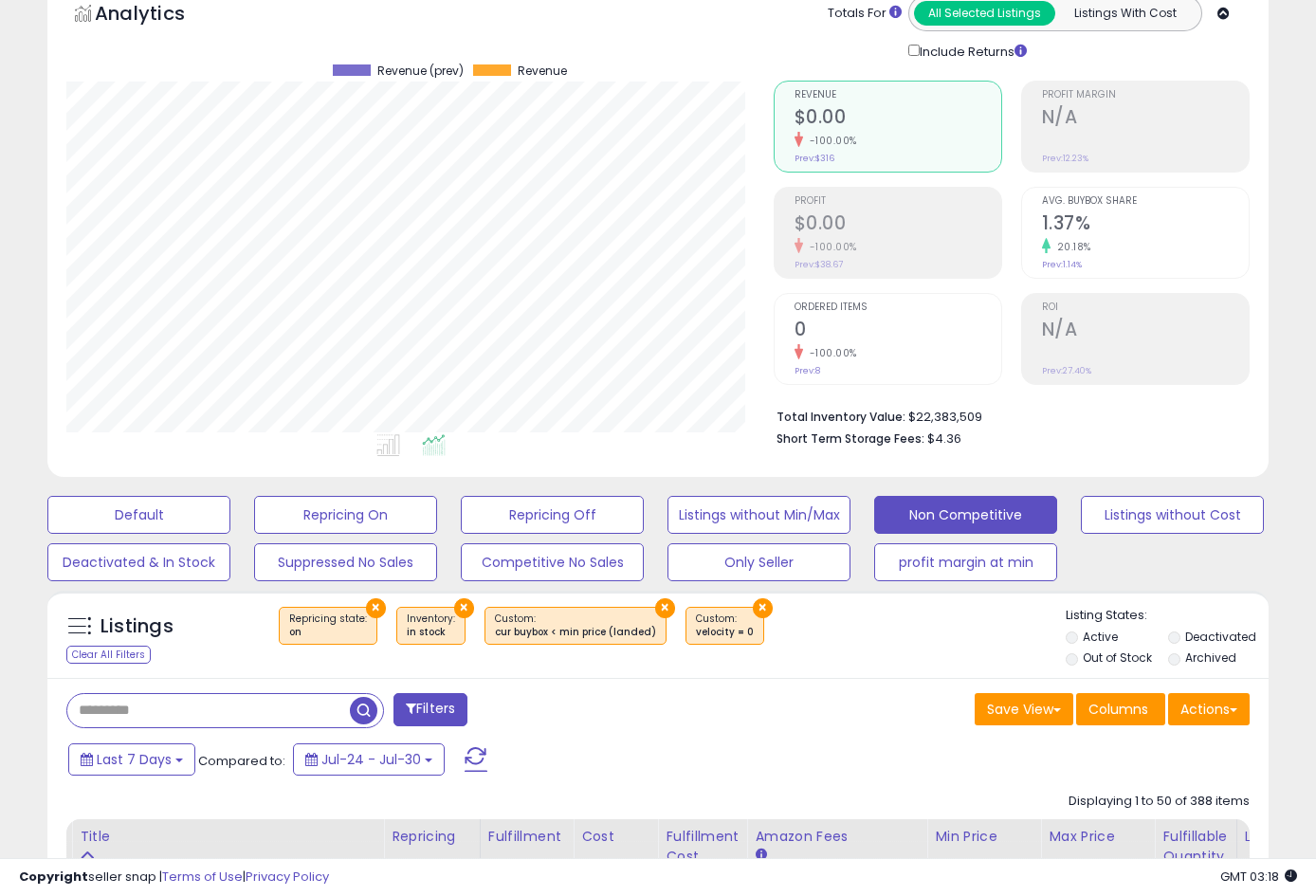 paste on "**********" 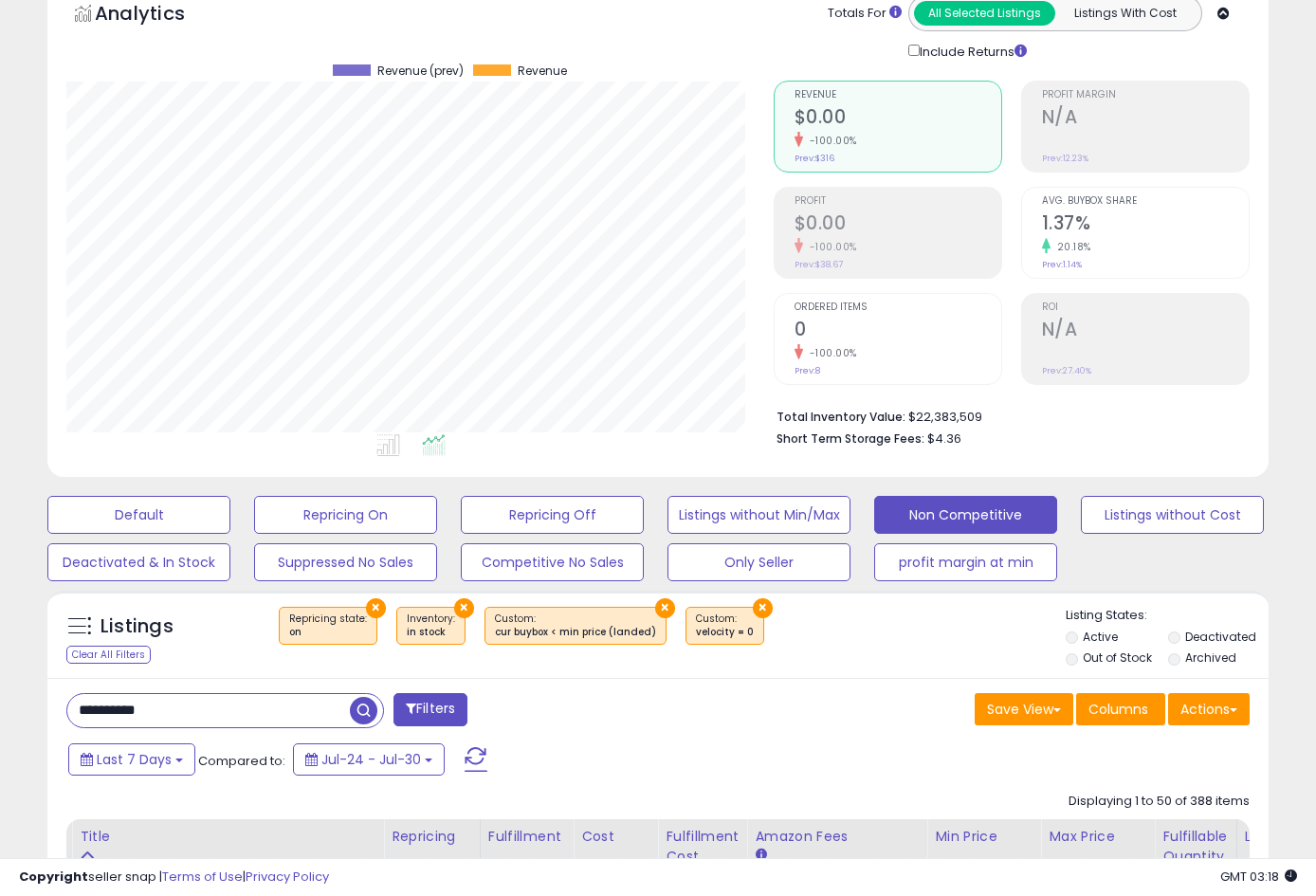 type on "**********" 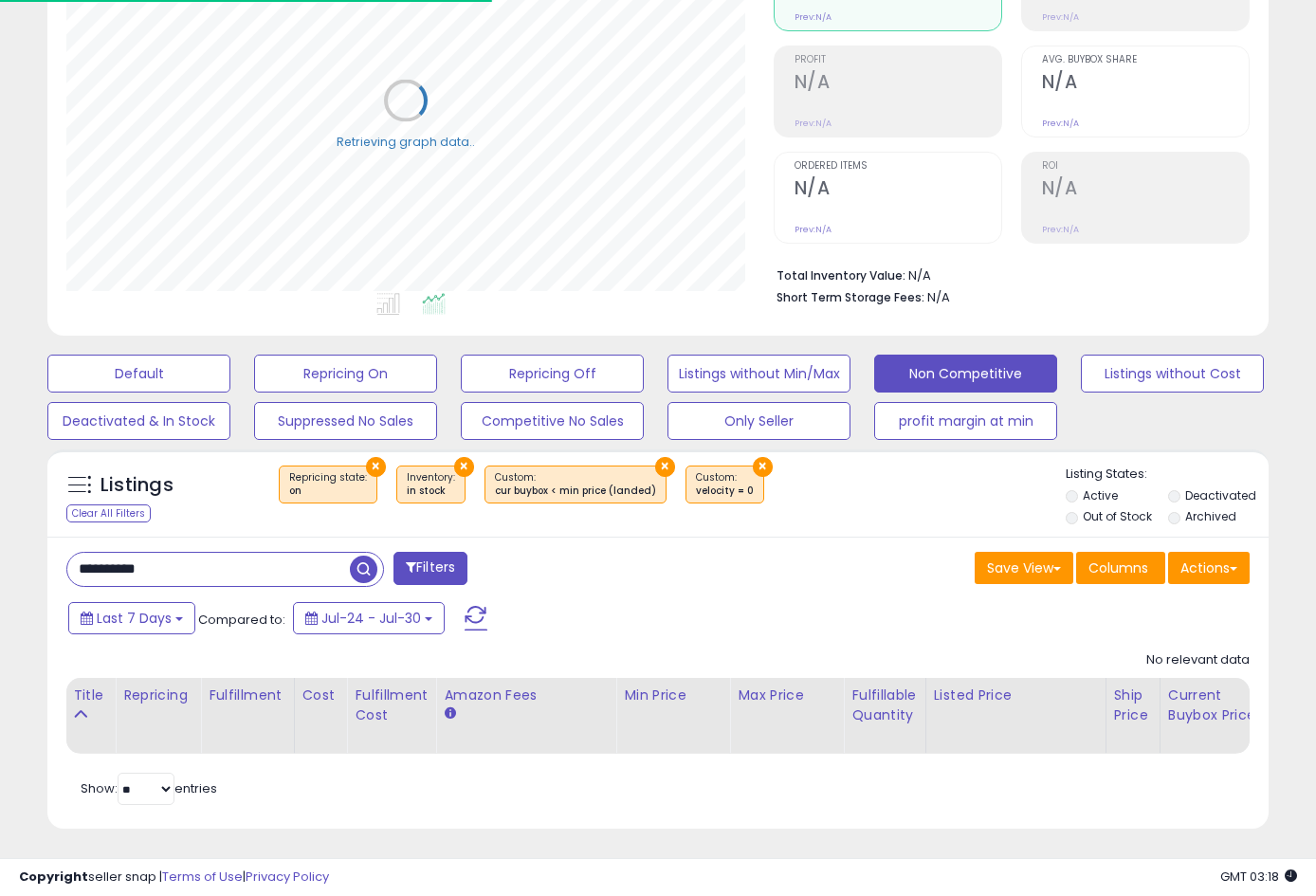 scroll, scrollTop: 240, scrollLeft: 0, axis: vertical 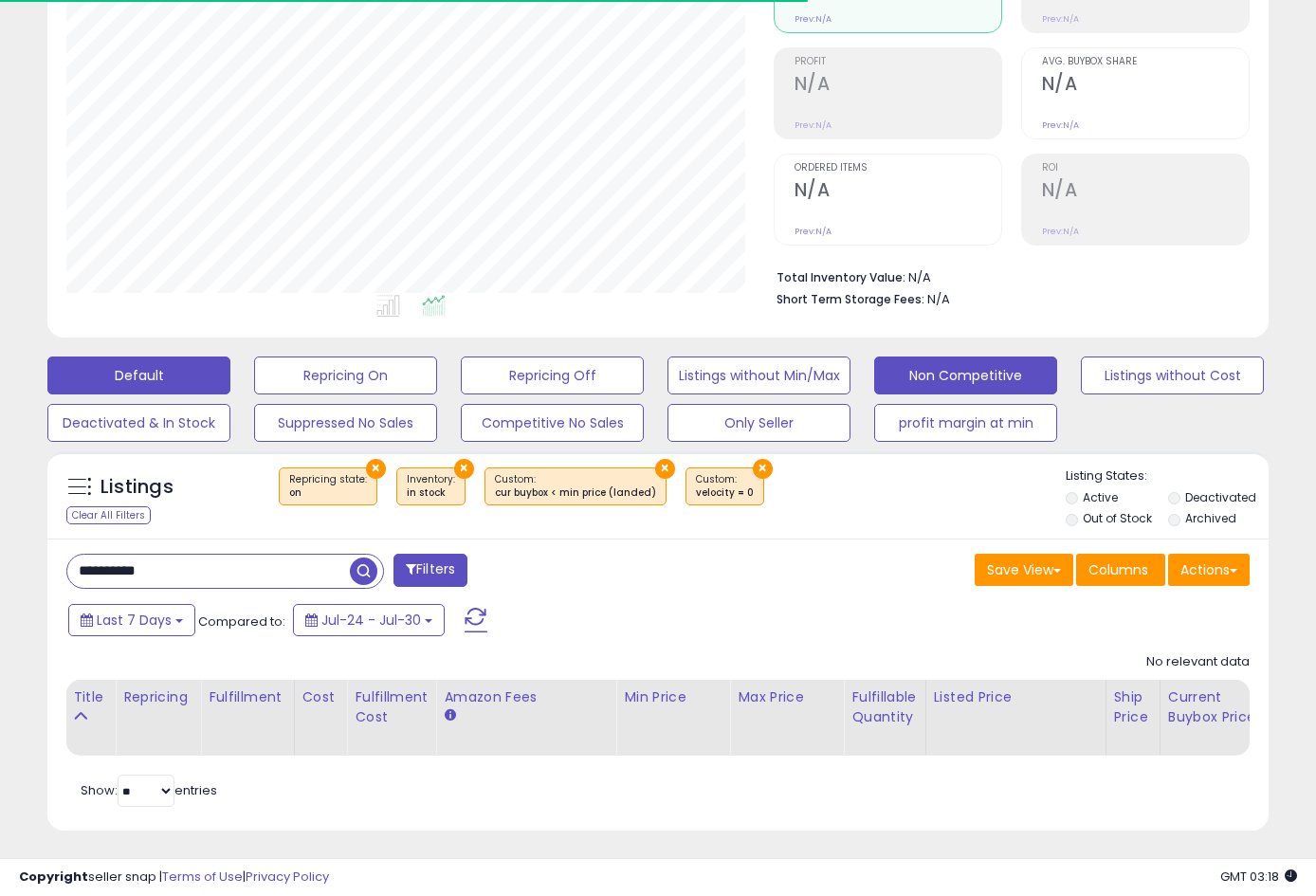 click on "Default" at bounding box center (138, 375) 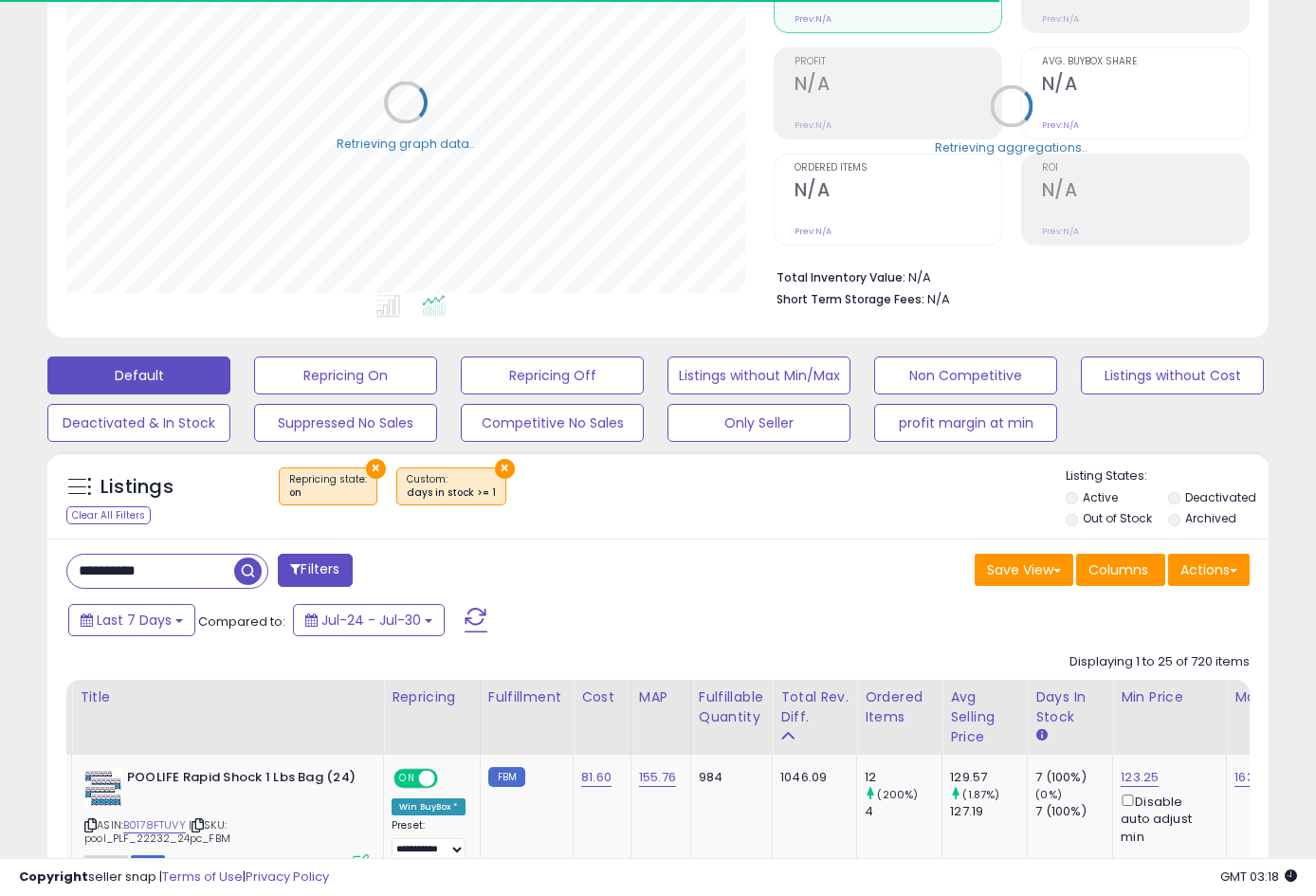 type 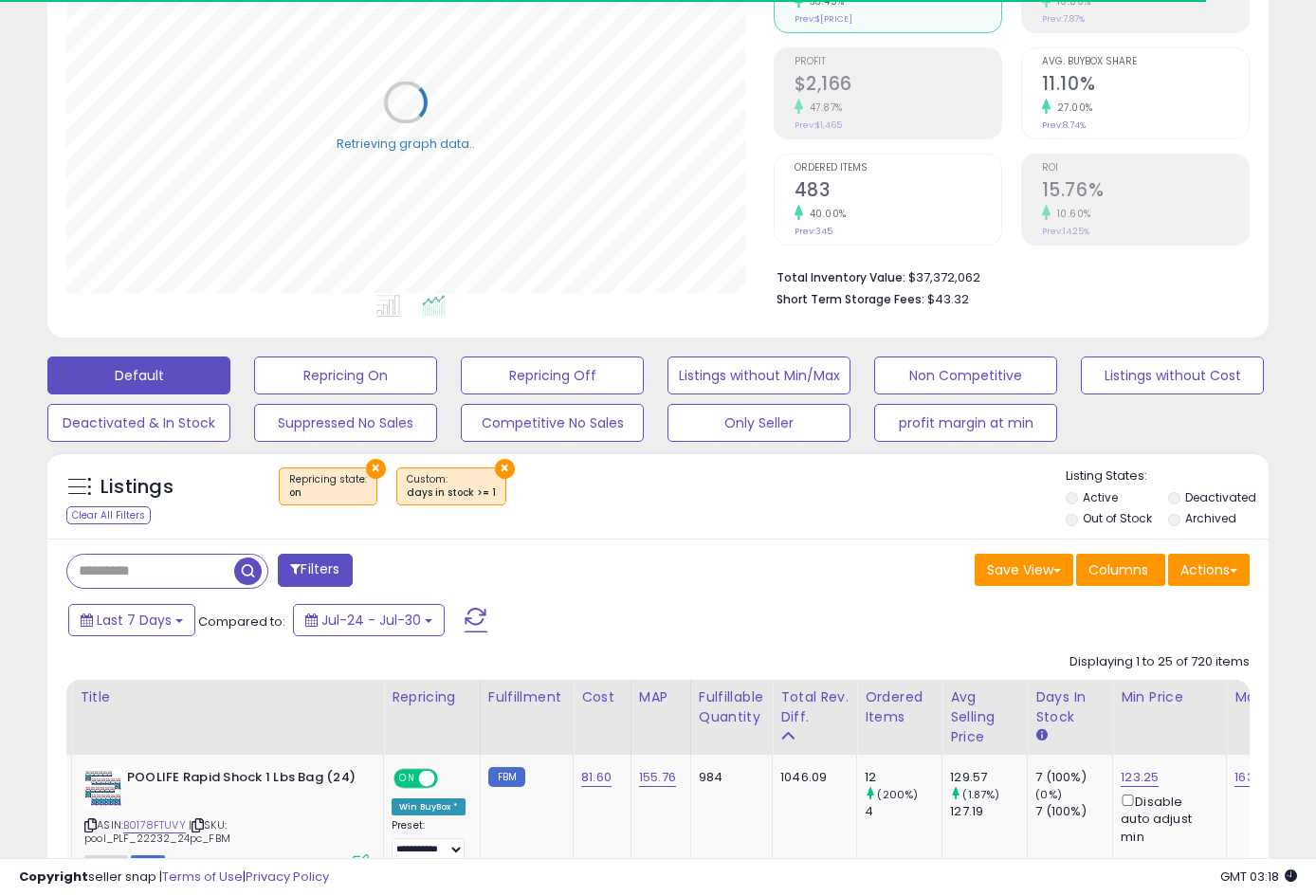 click on "×" at bounding box center (375, 468) 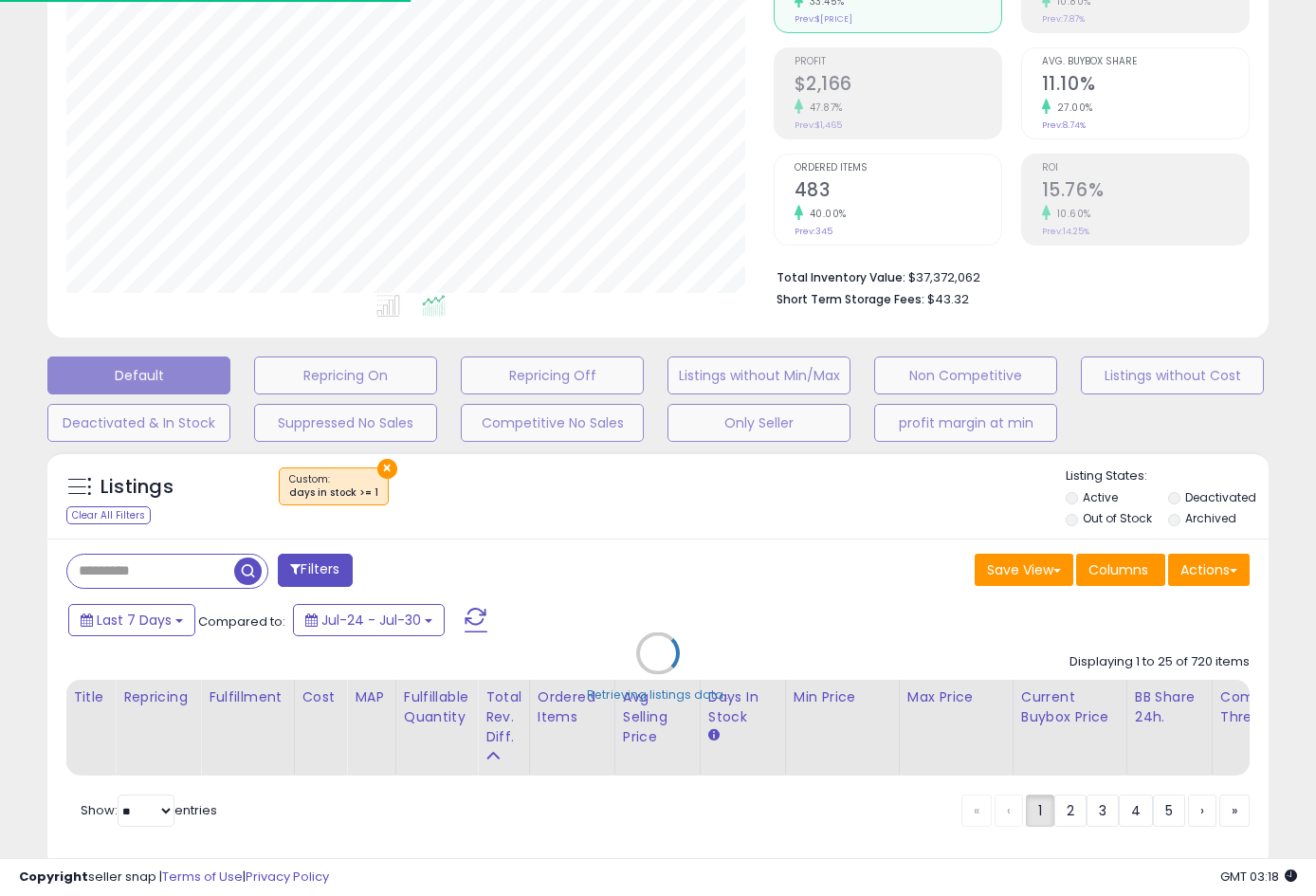 scroll, scrollTop: 947759, scrollLeft: 947419, axis: both 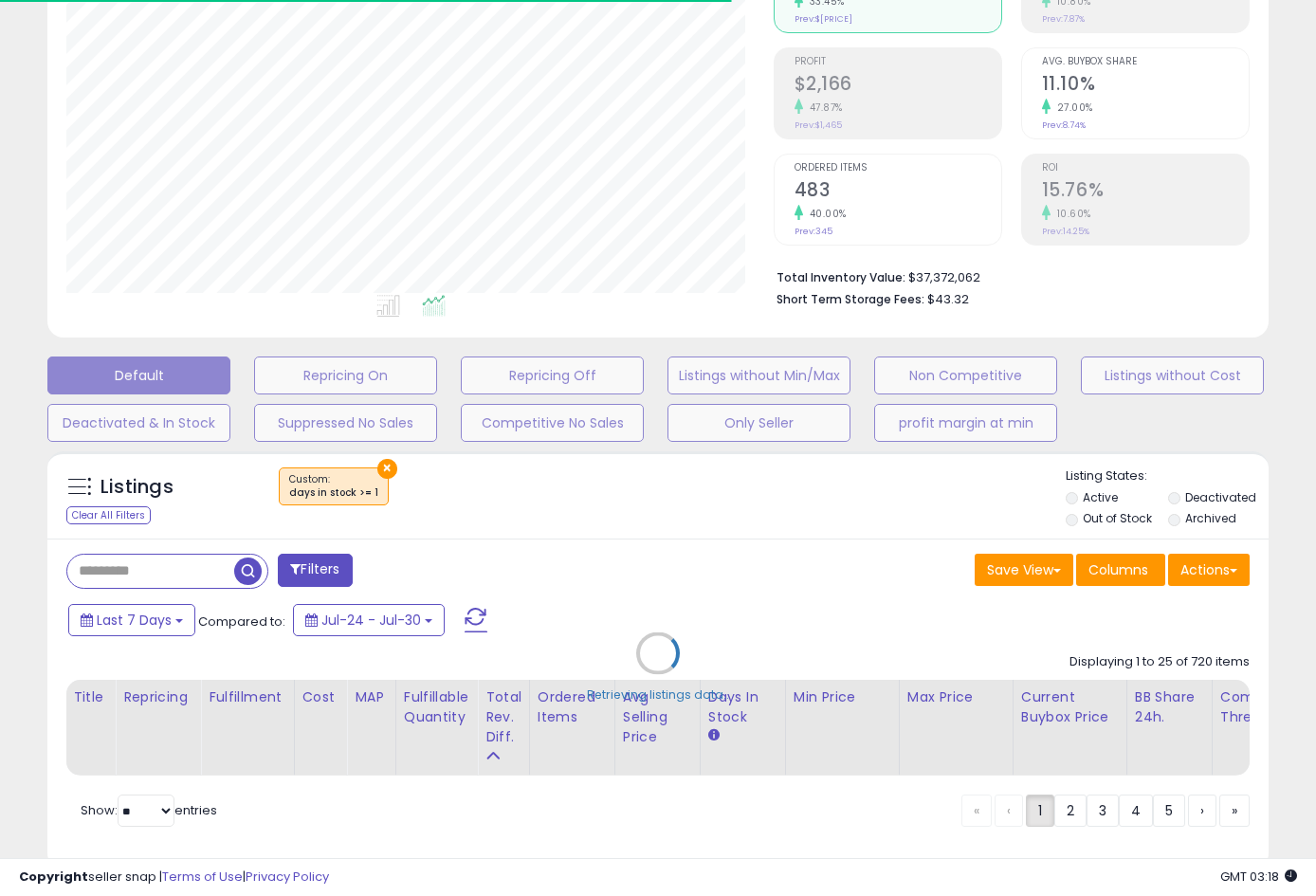 click on "Retrieving listings data.." at bounding box center (658, 667) 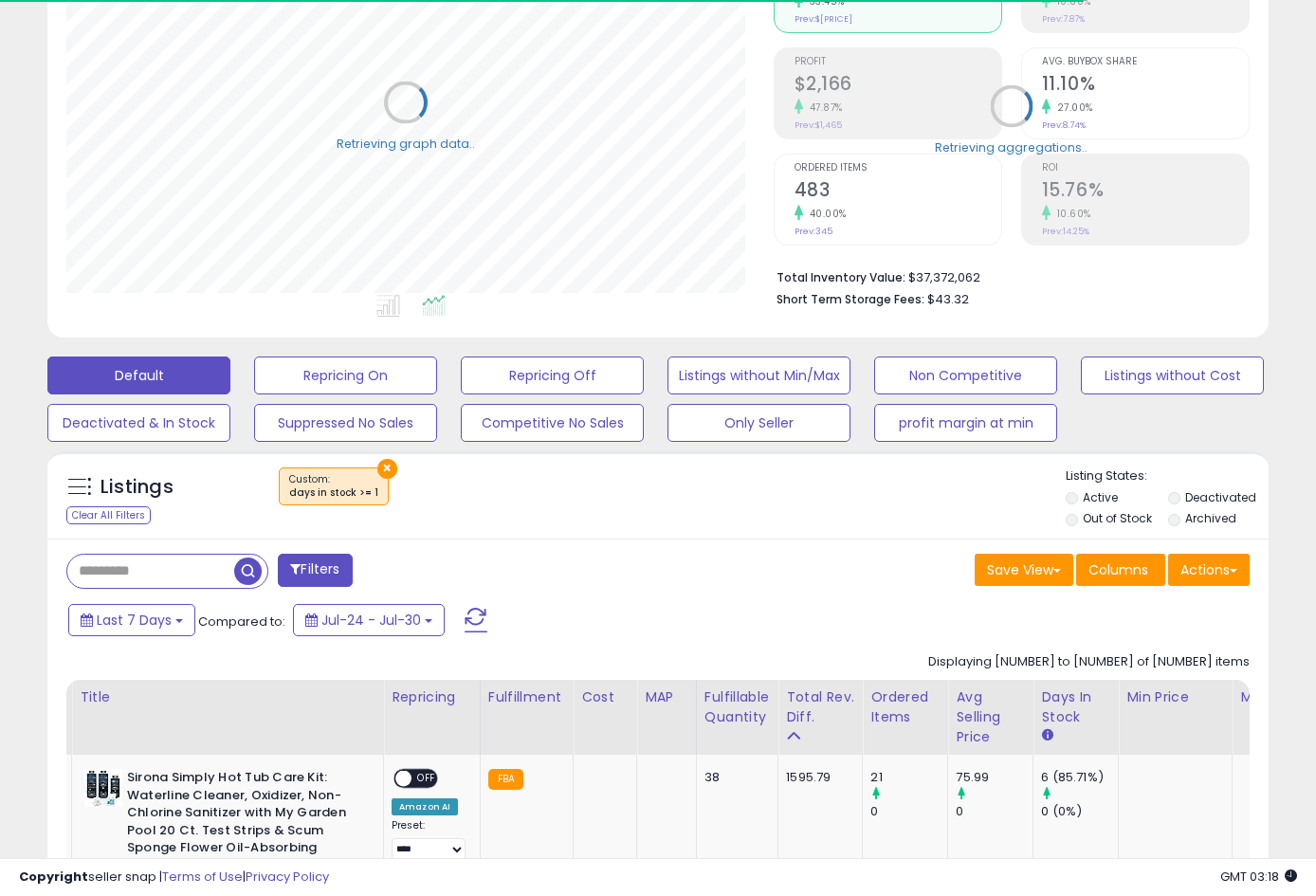 click at bounding box center [151, 571] 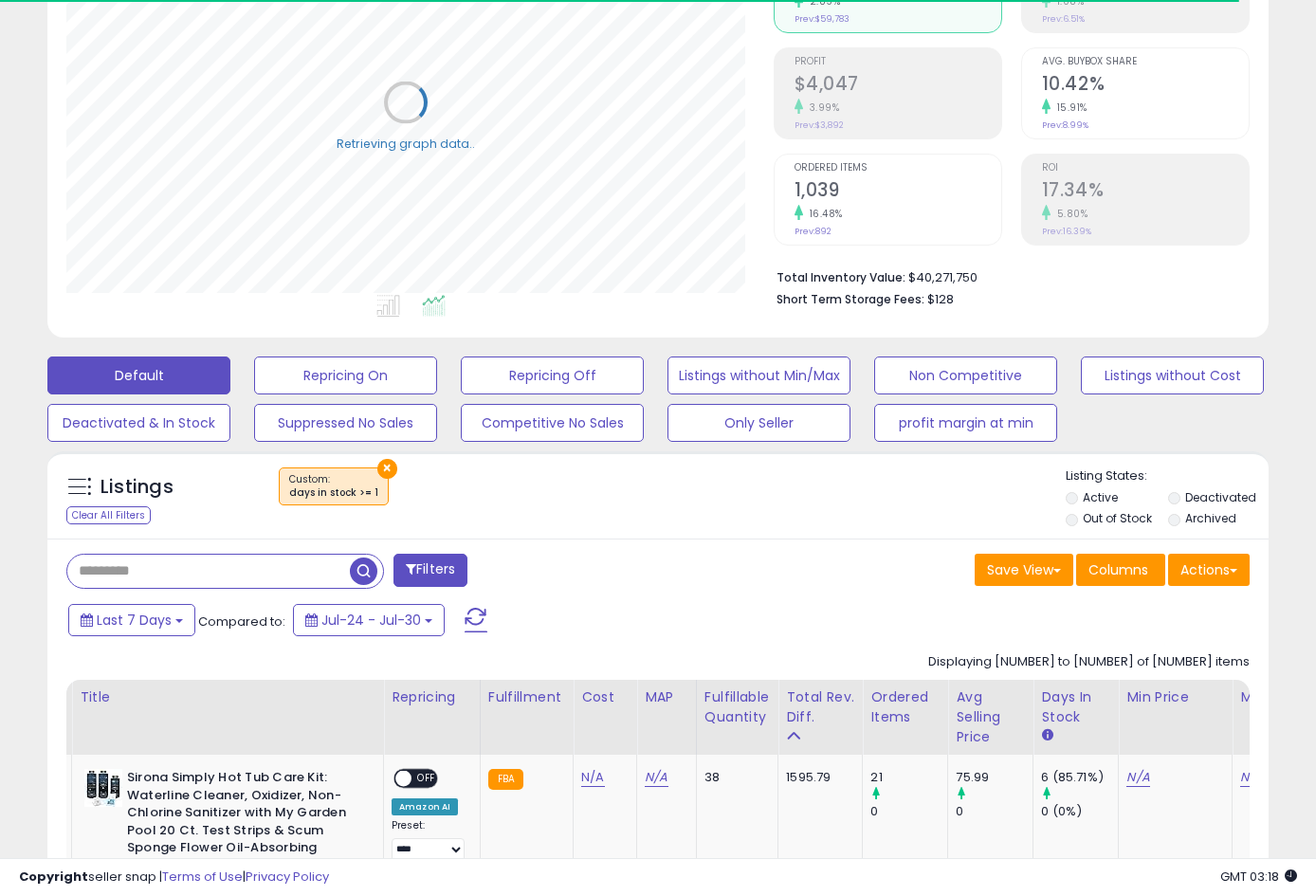 click at bounding box center [209, 571] 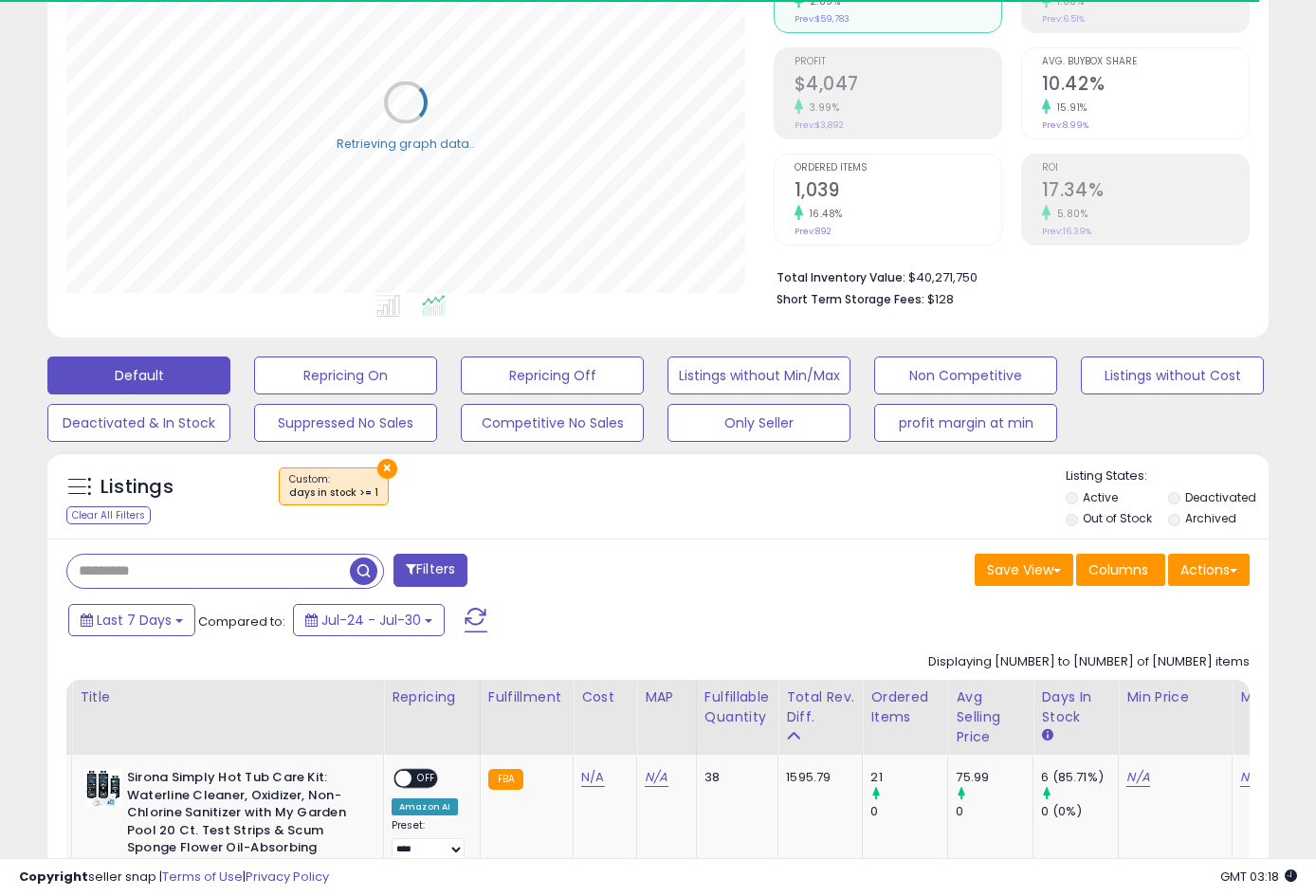 paste on "**********" 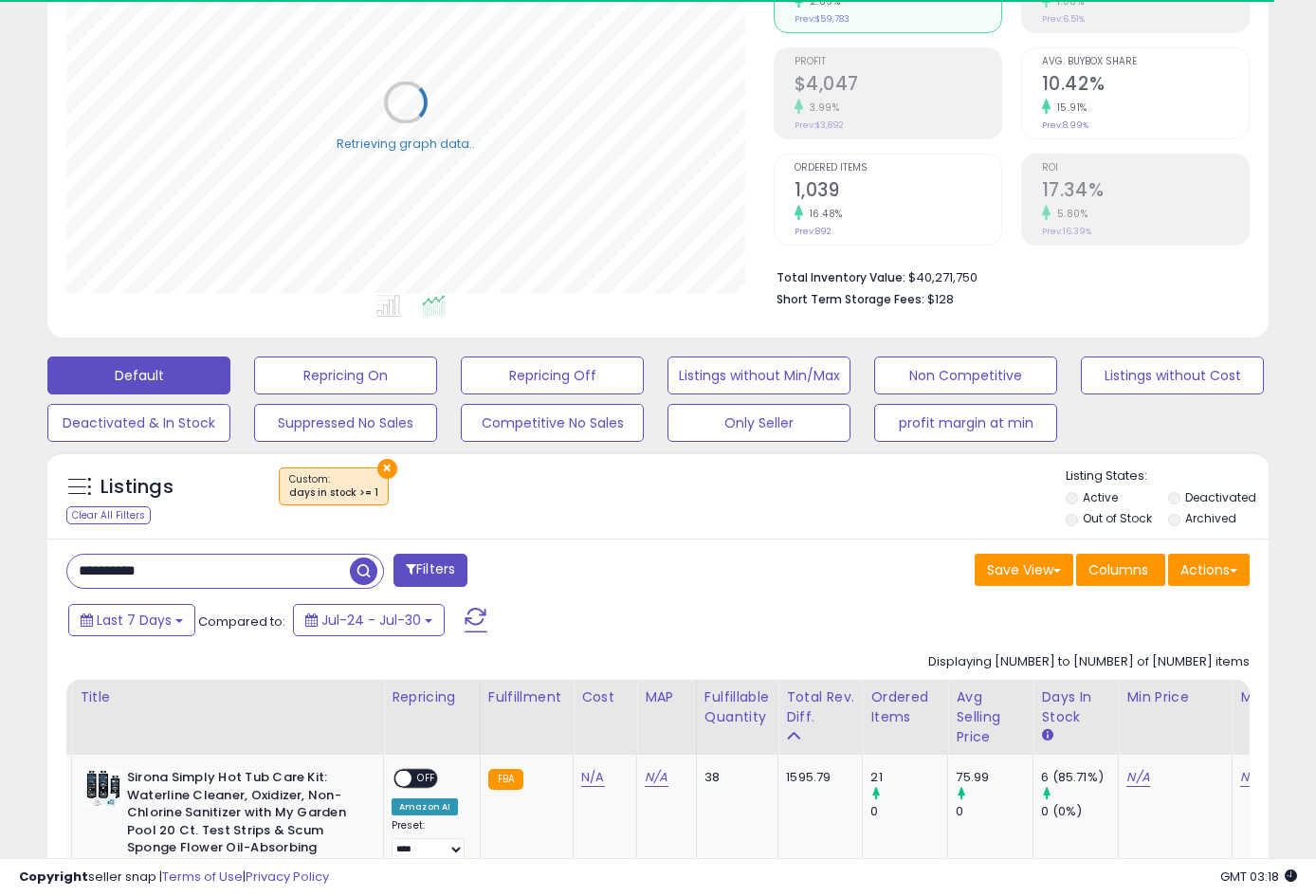 type on "**********" 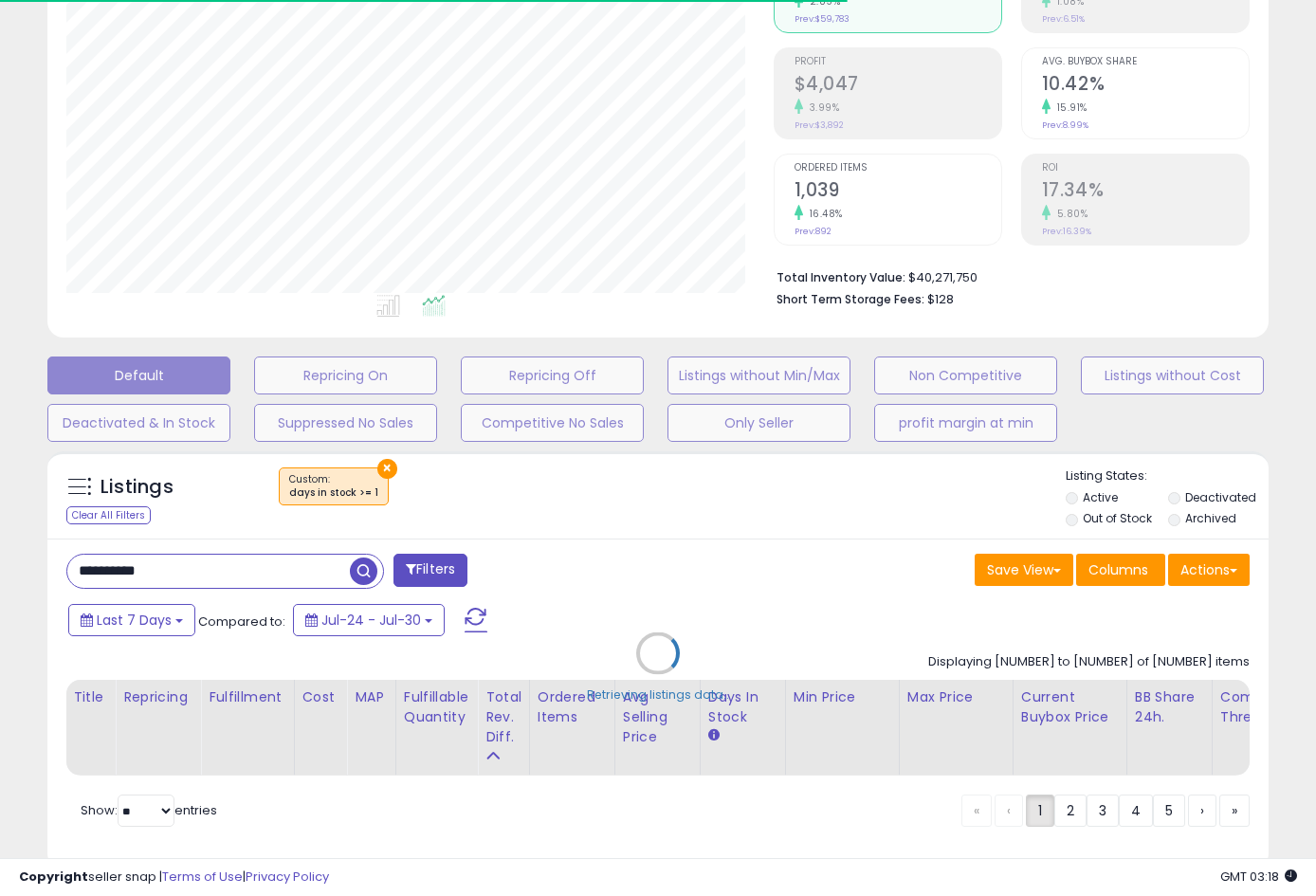 scroll, scrollTop: 947759, scrollLeft: 947419, axis: both 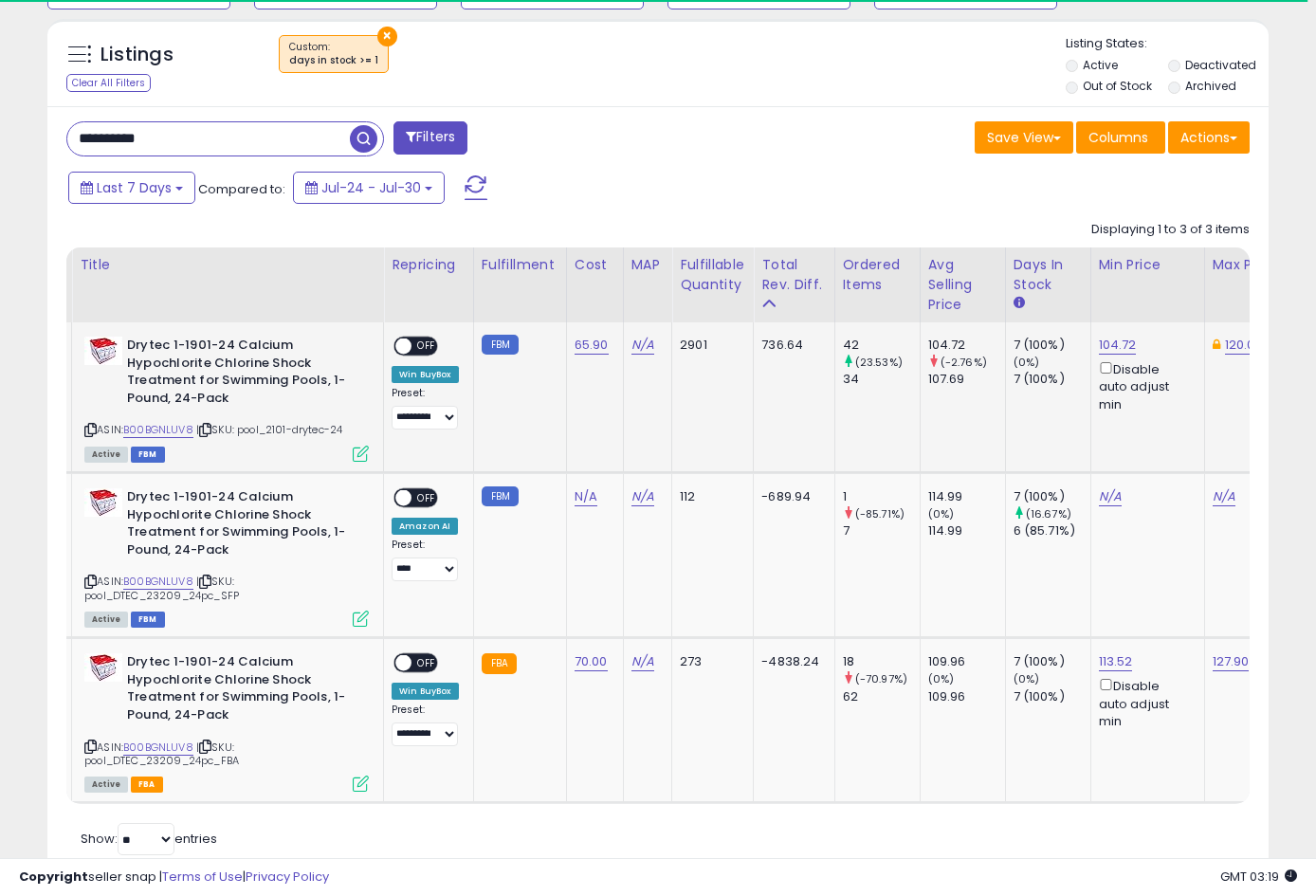 click on "ON   OFF" at bounding box center (394, 346) 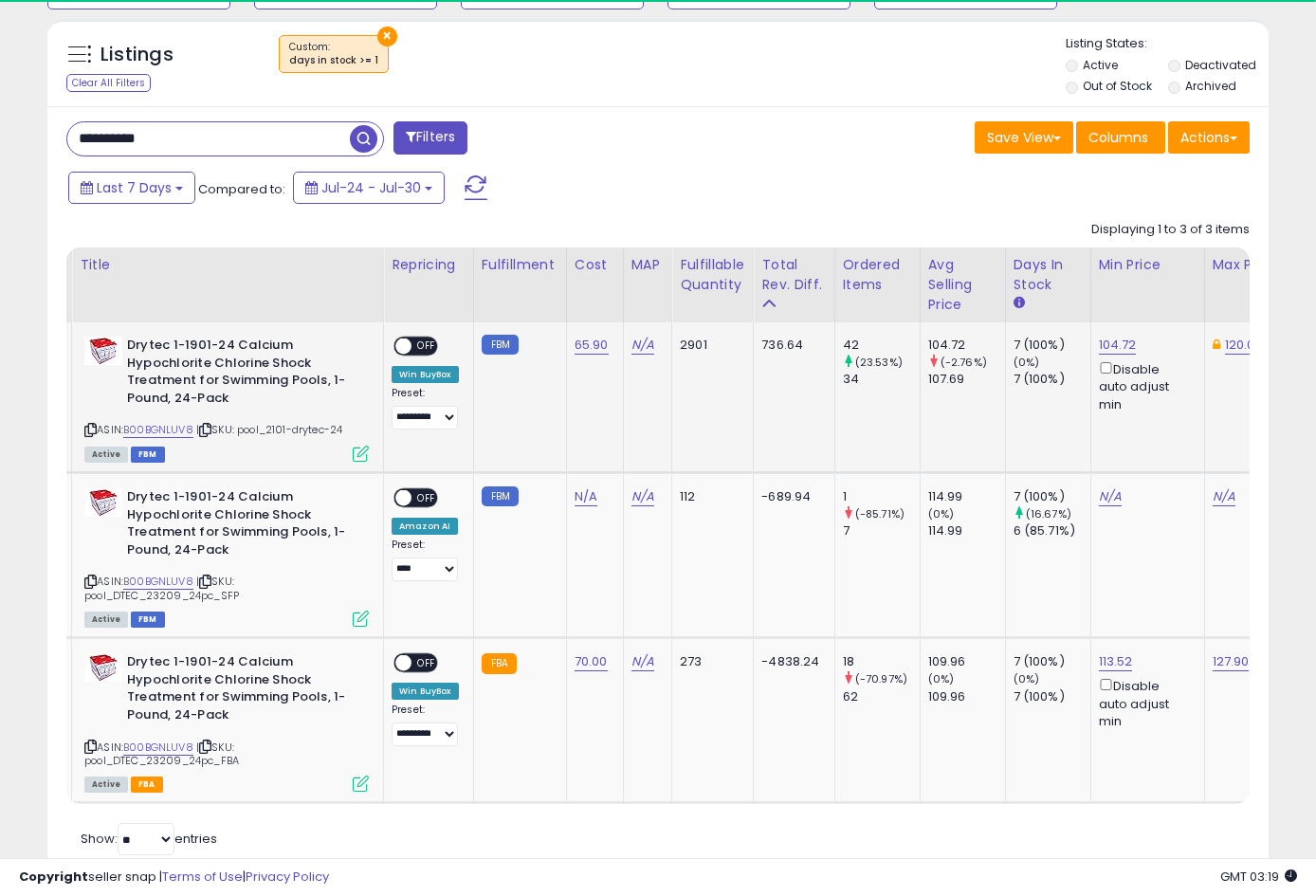 click on "ON   OFF" at bounding box center (394, 346) 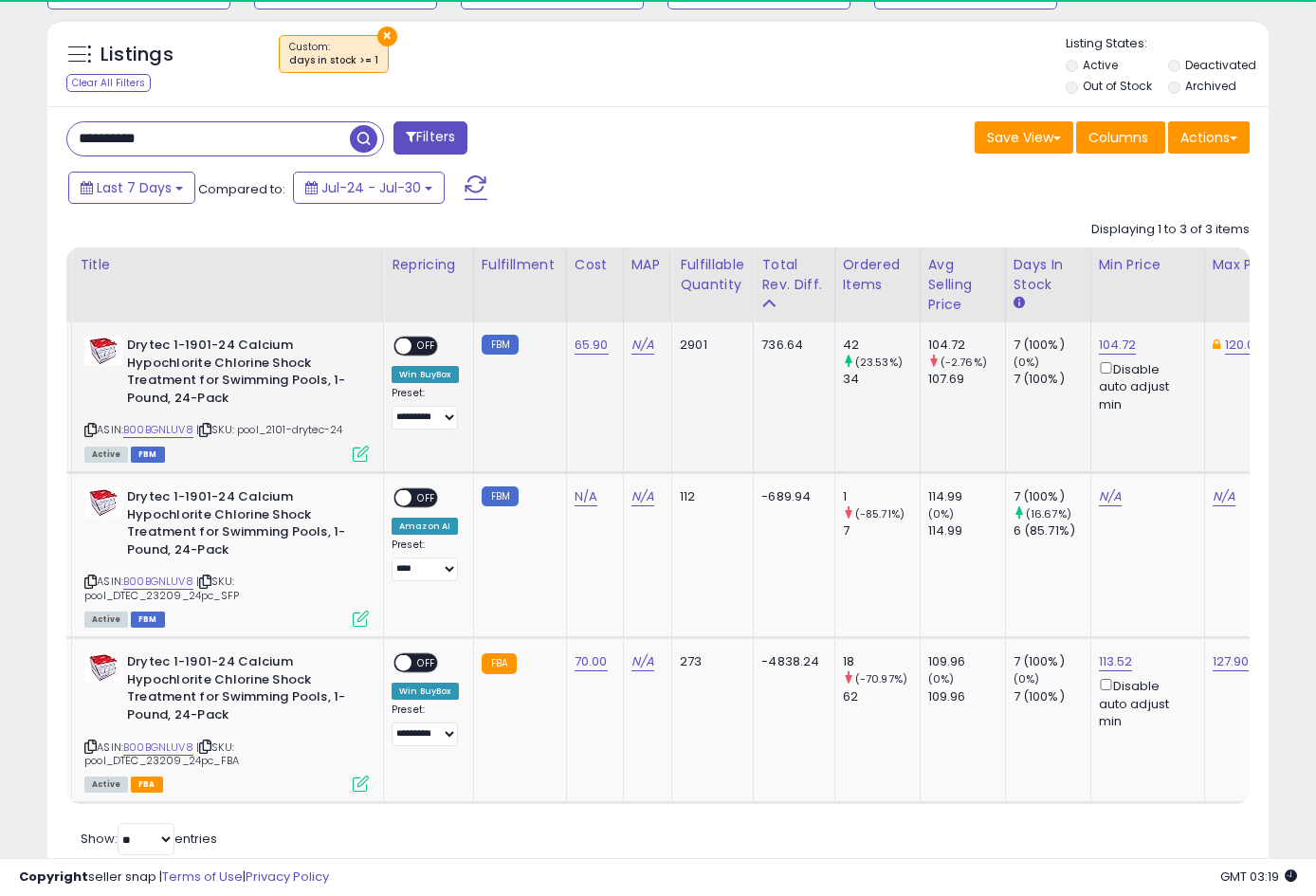 click at bounding box center (403, 346) 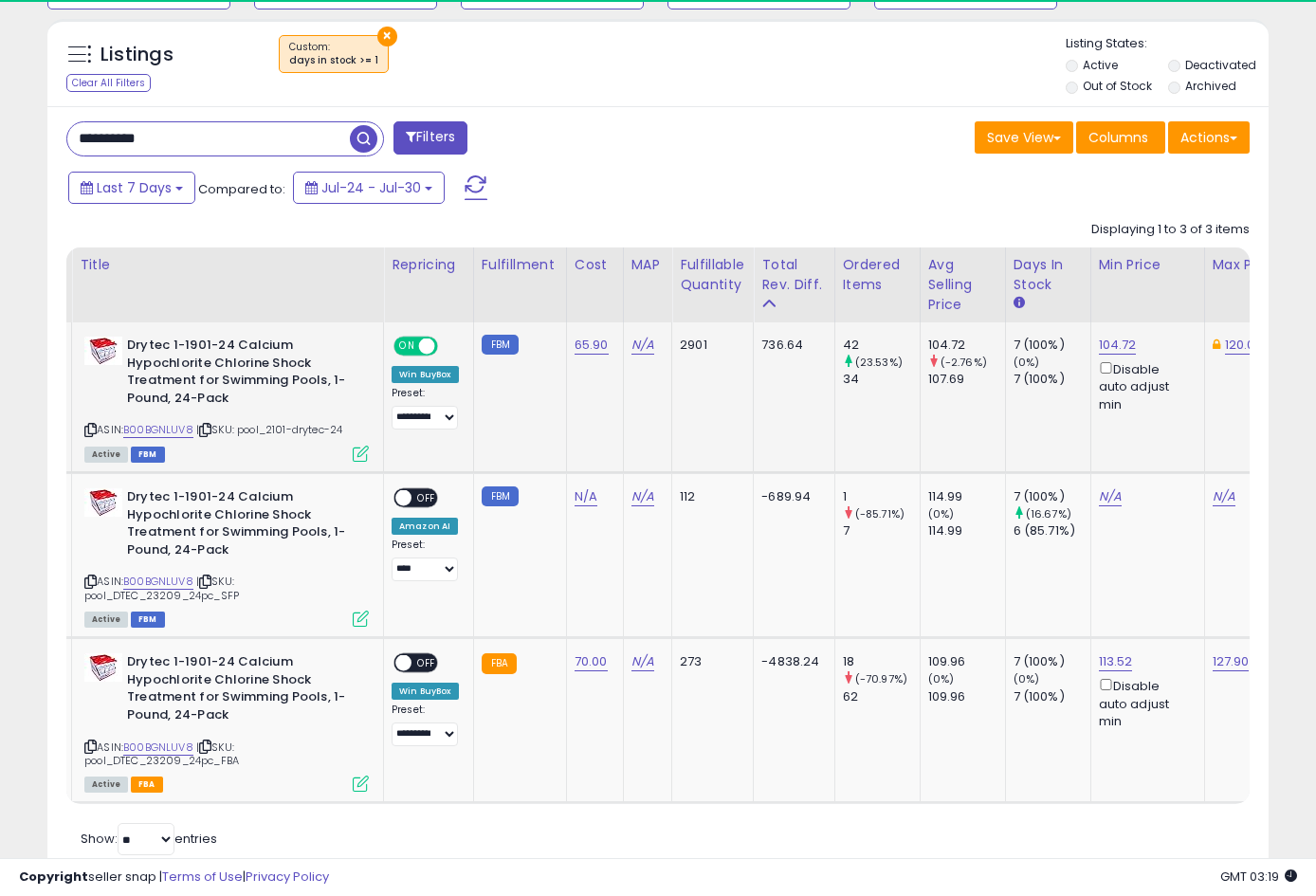 click at bounding box center (360, 453) 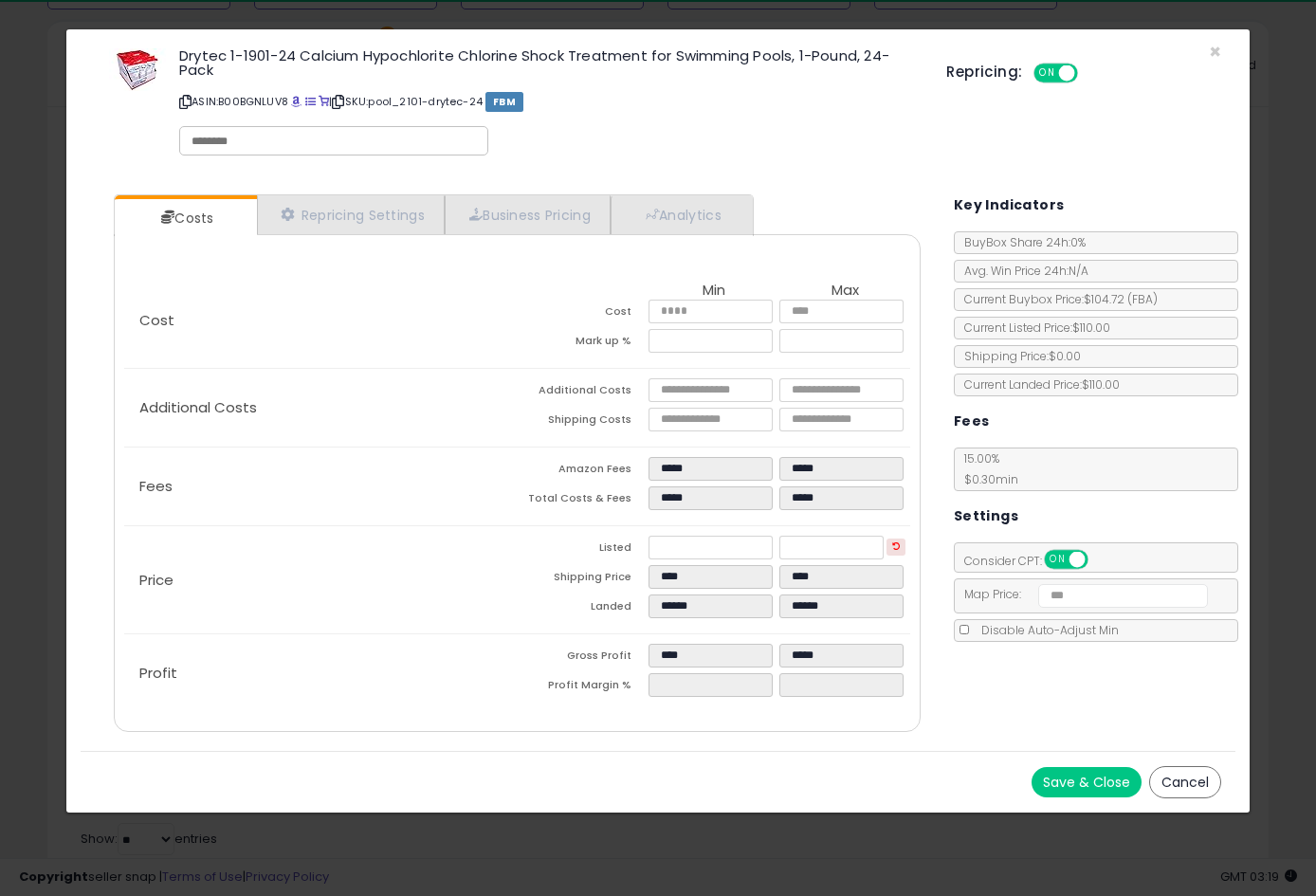 click on "Save & Close" at bounding box center (1087, 782) 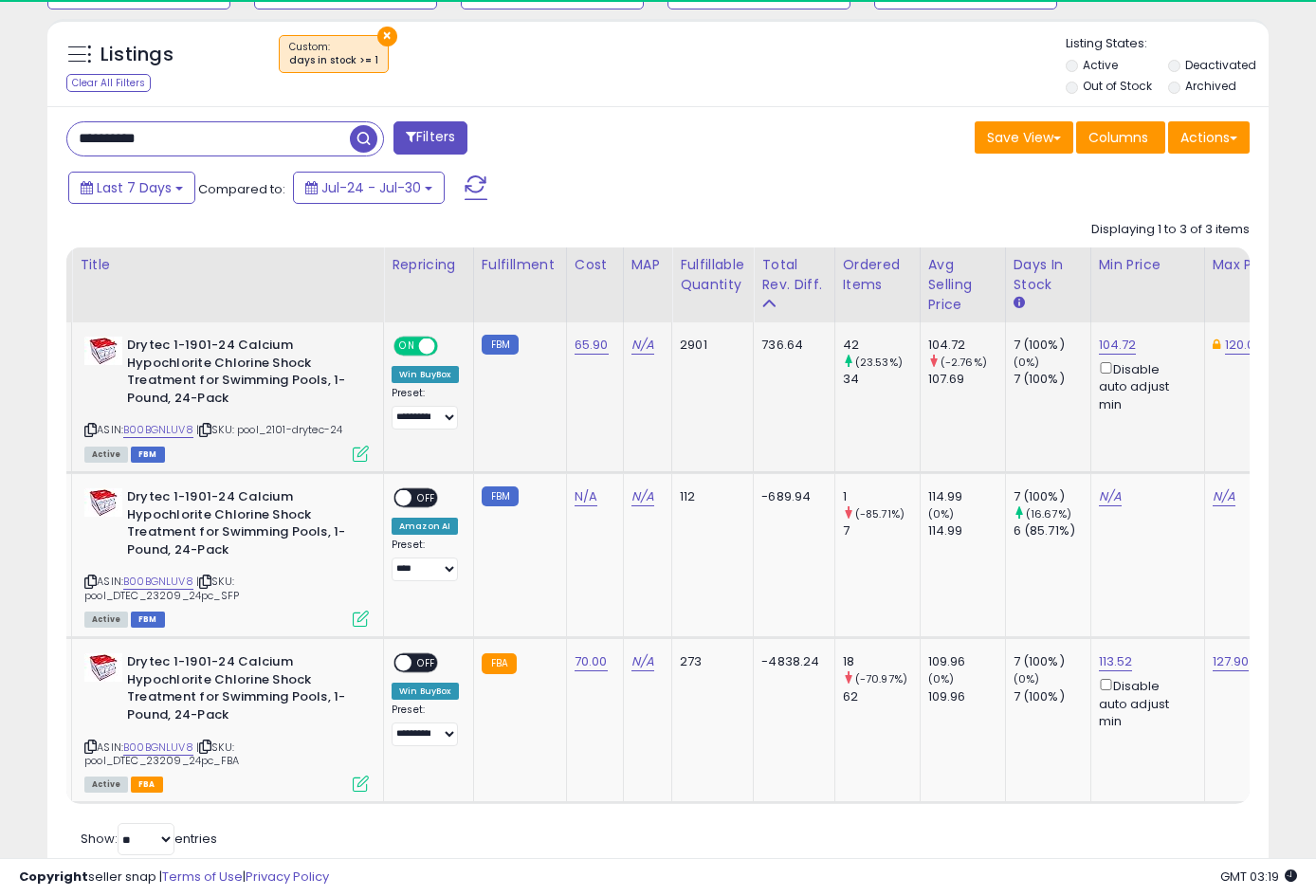 scroll, scrollTop: 0, scrollLeft: 125, axis: horizontal 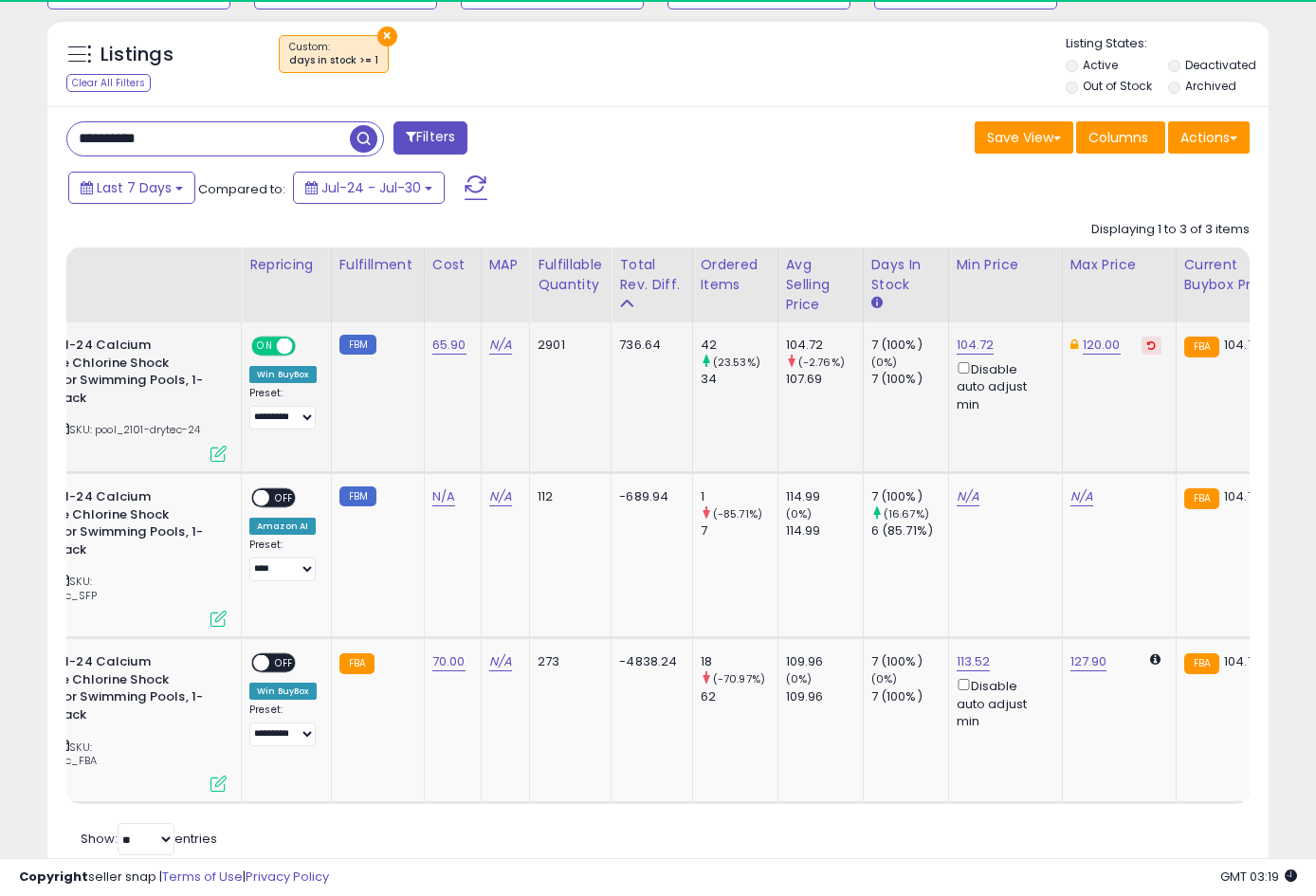 click at bounding box center [1151, 345] 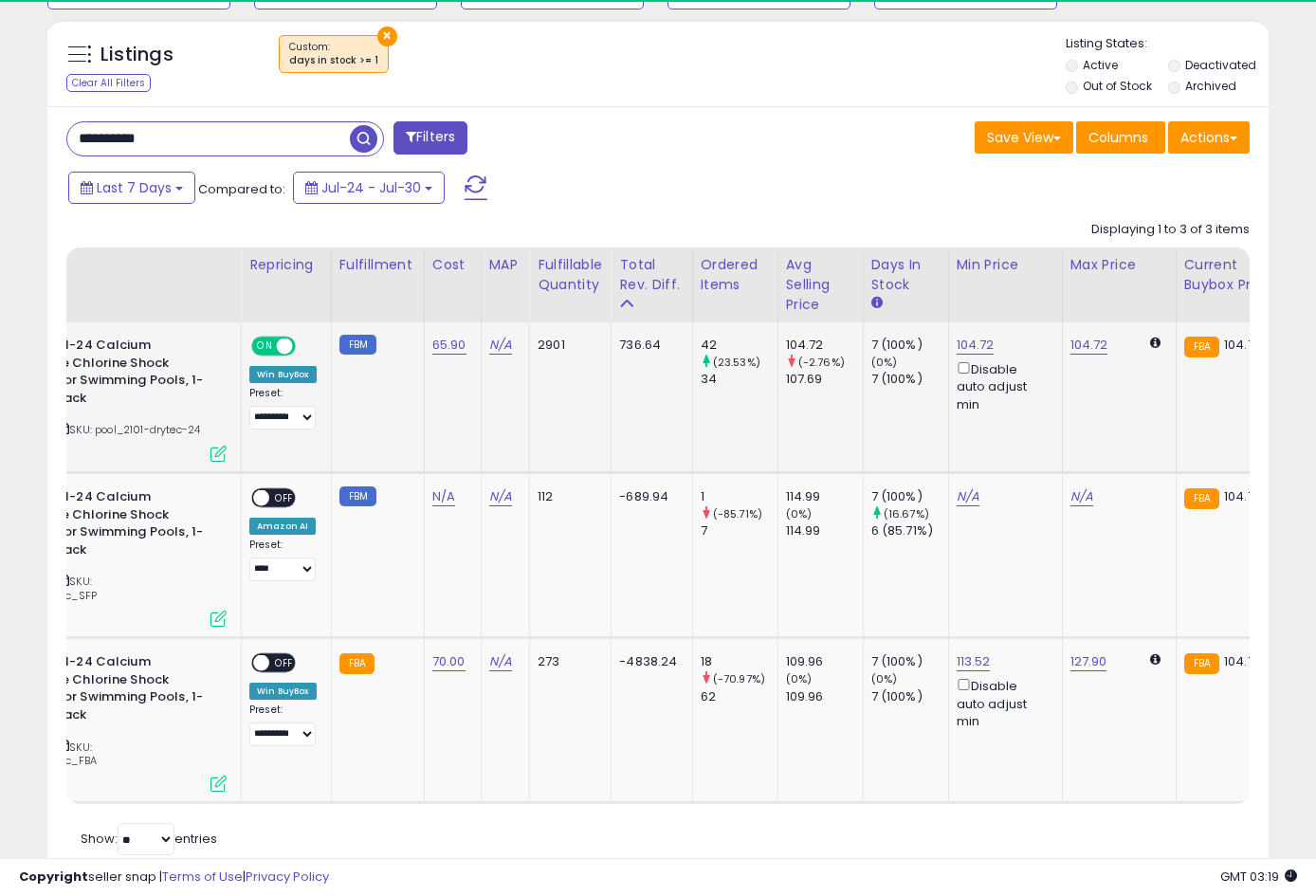 scroll, scrollTop: 0, scrollLeft: 191, axis: horizontal 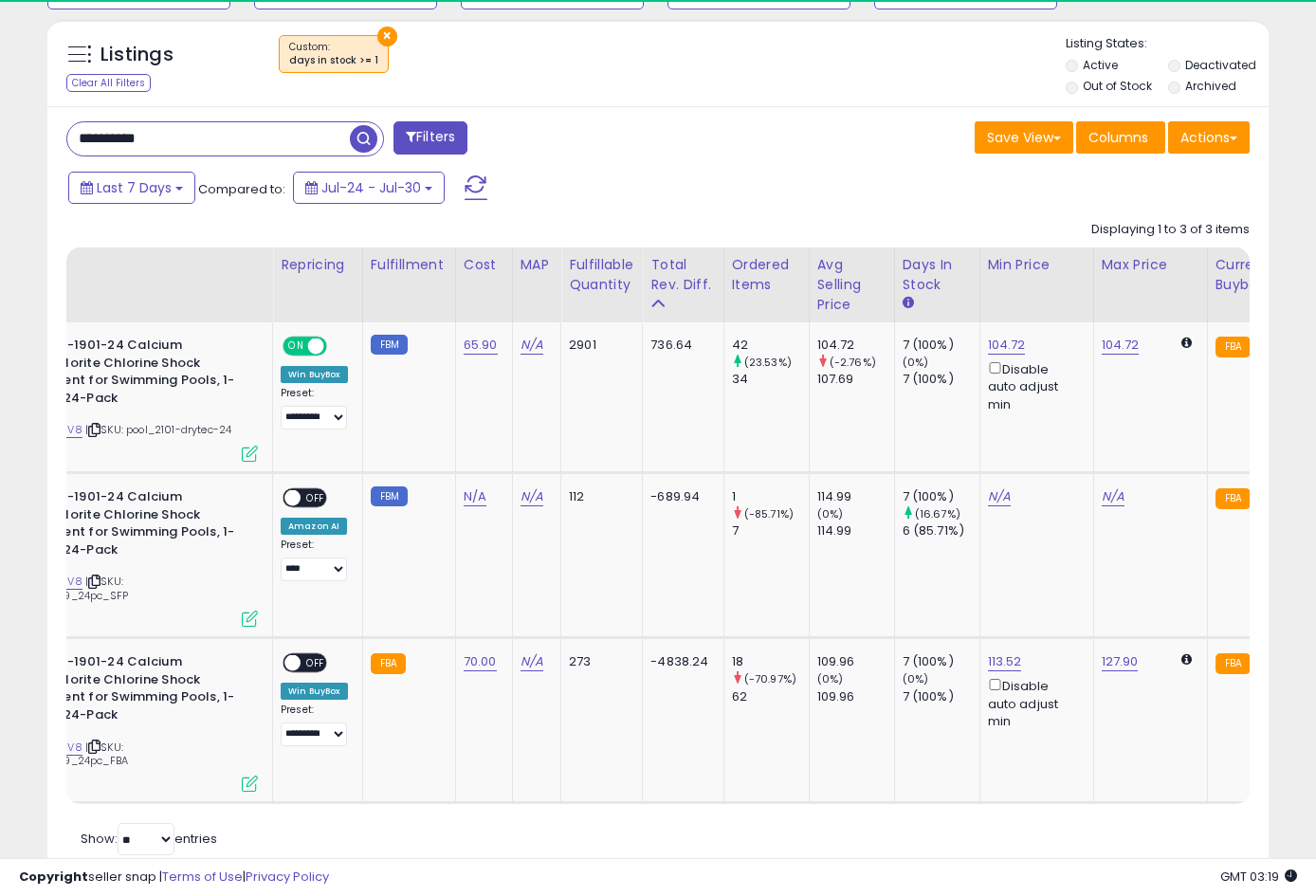 click at bounding box center [249, 453] 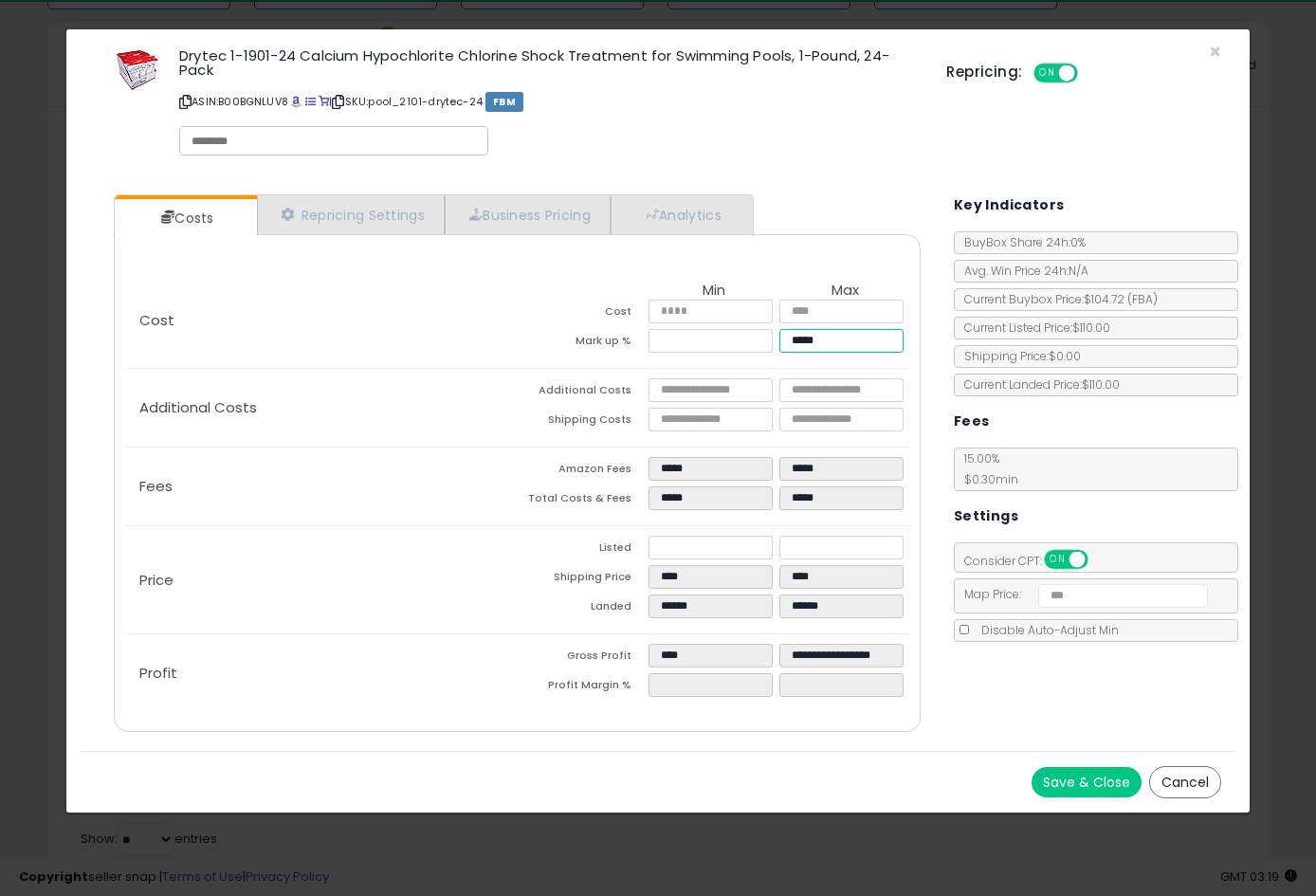 click on "*****" at bounding box center (841, 340) 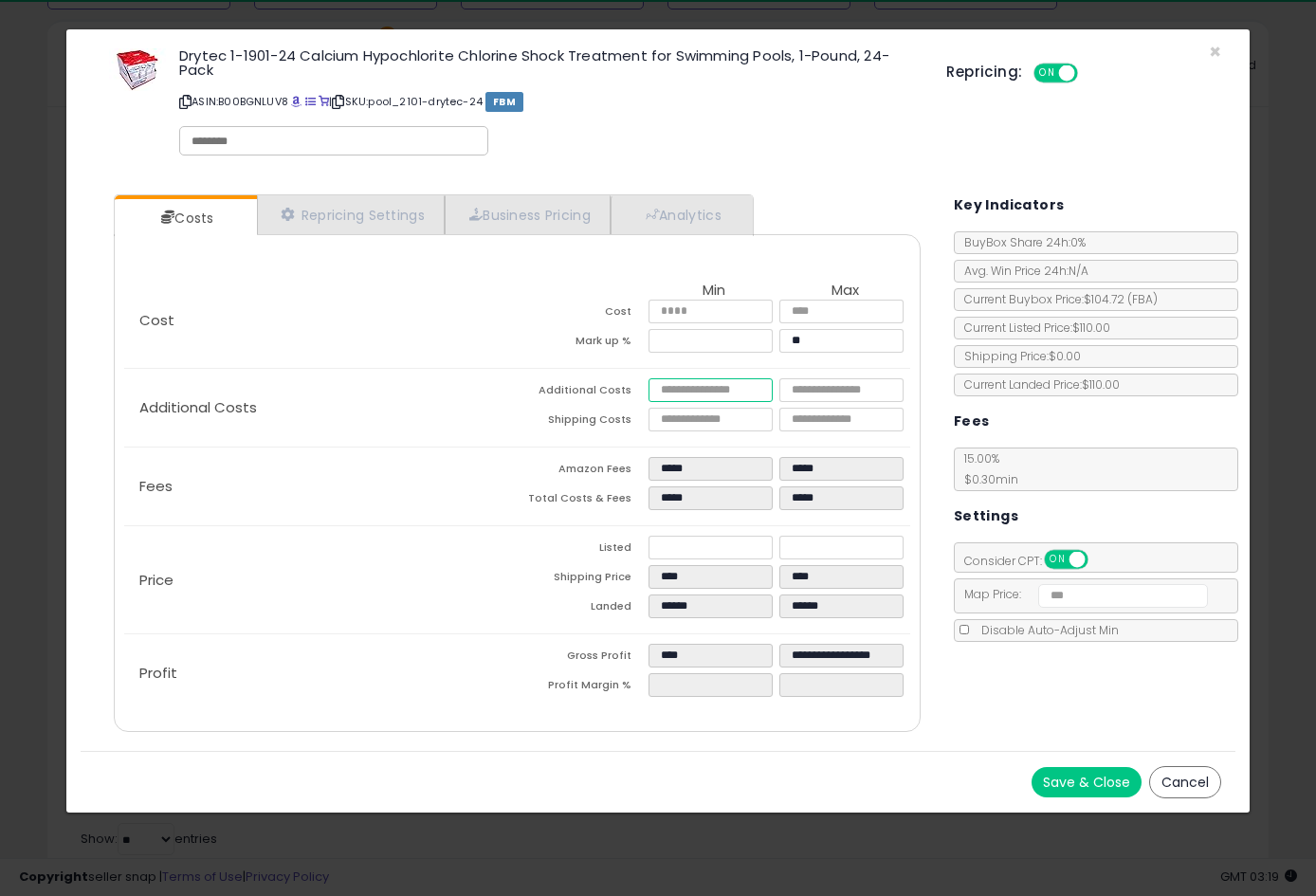 type on "*****" 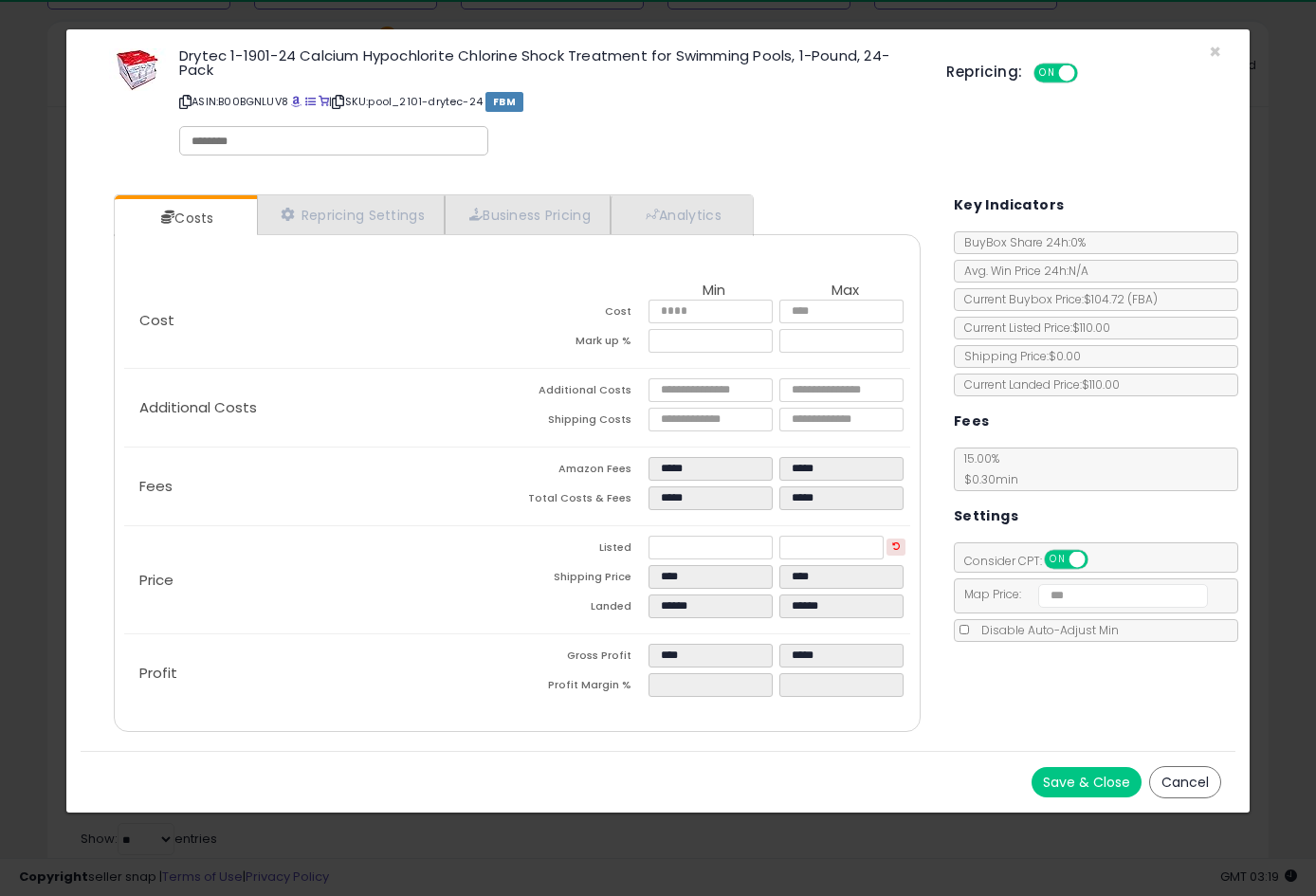 click on "Save & Close" at bounding box center [1087, 782] 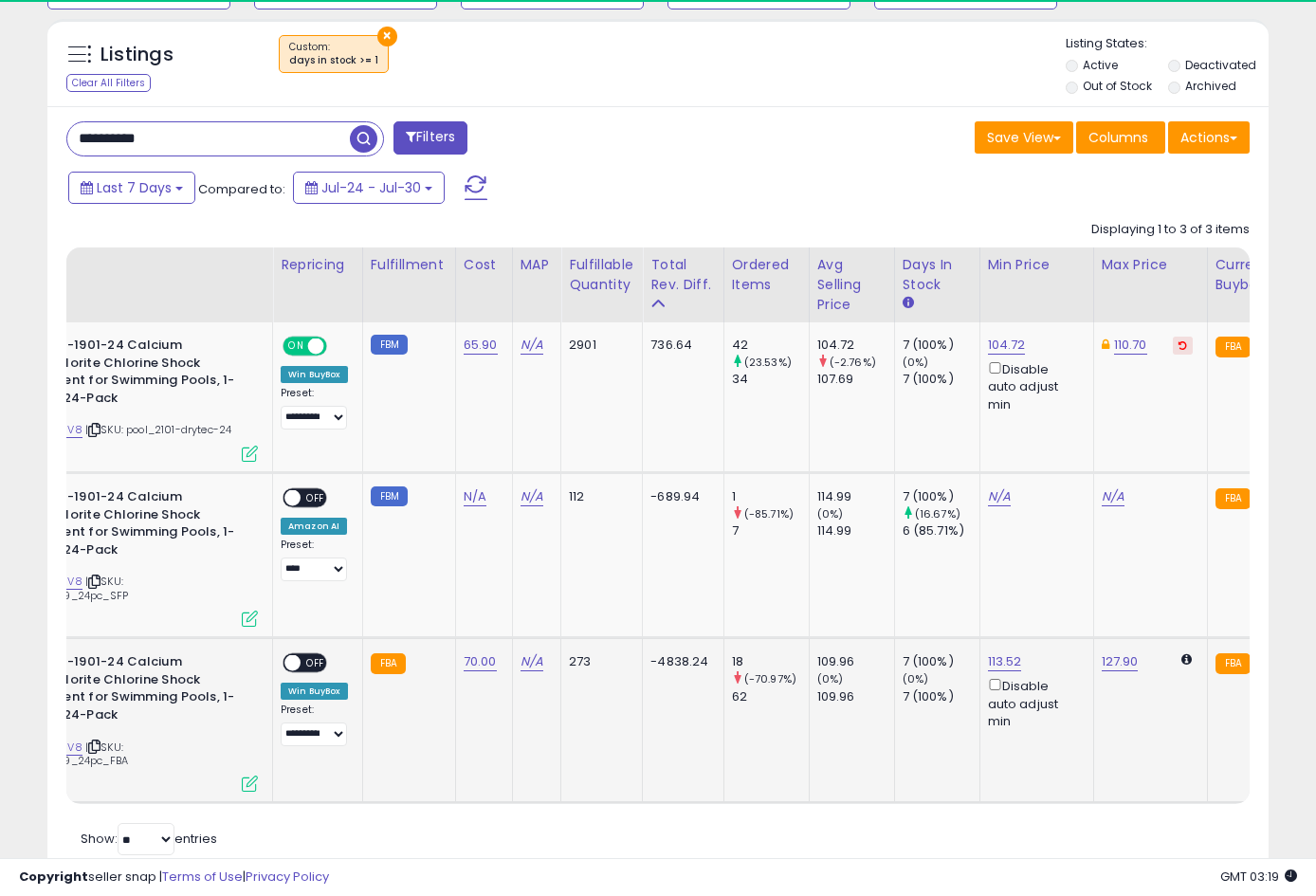 scroll, scrollTop: 0, scrollLeft: 74, axis: horizontal 